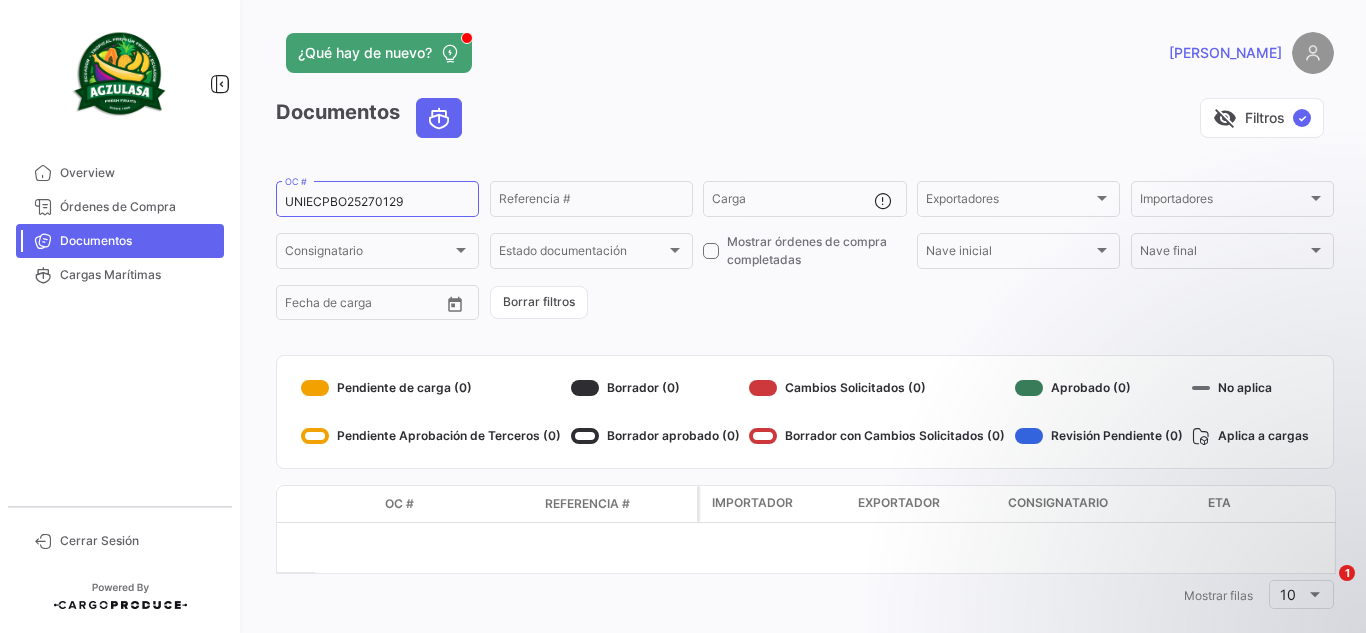 scroll, scrollTop: 0, scrollLeft: 0, axis: both 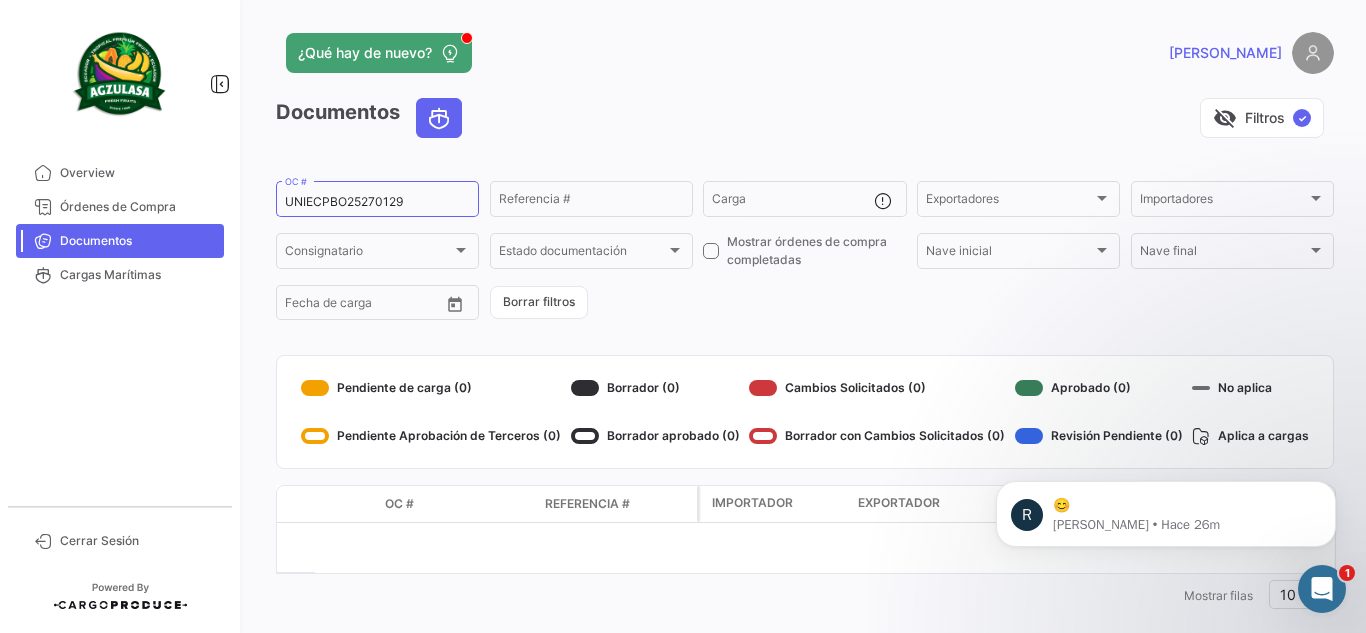drag, startPoint x: 1326, startPoint y: 592, endPoint x: 2564, endPoint y: 1160, distance: 1362.0823 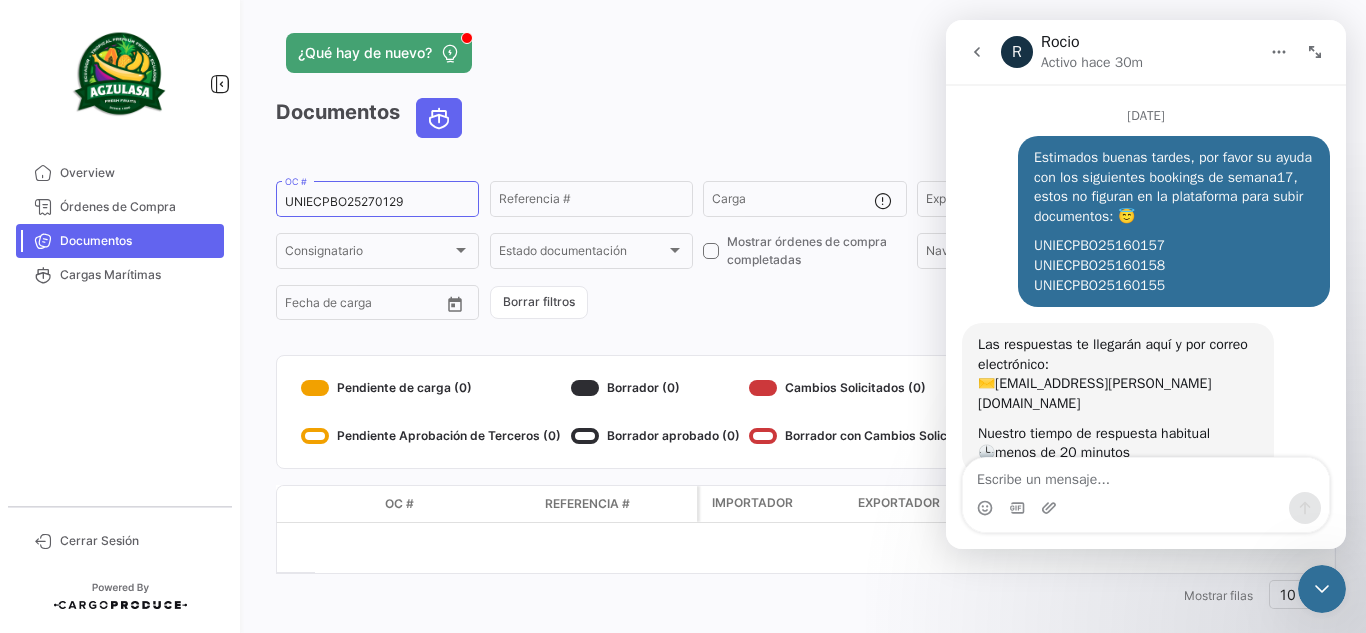 scroll, scrollTop: 89, scrollLeft: 0, axis: vertical 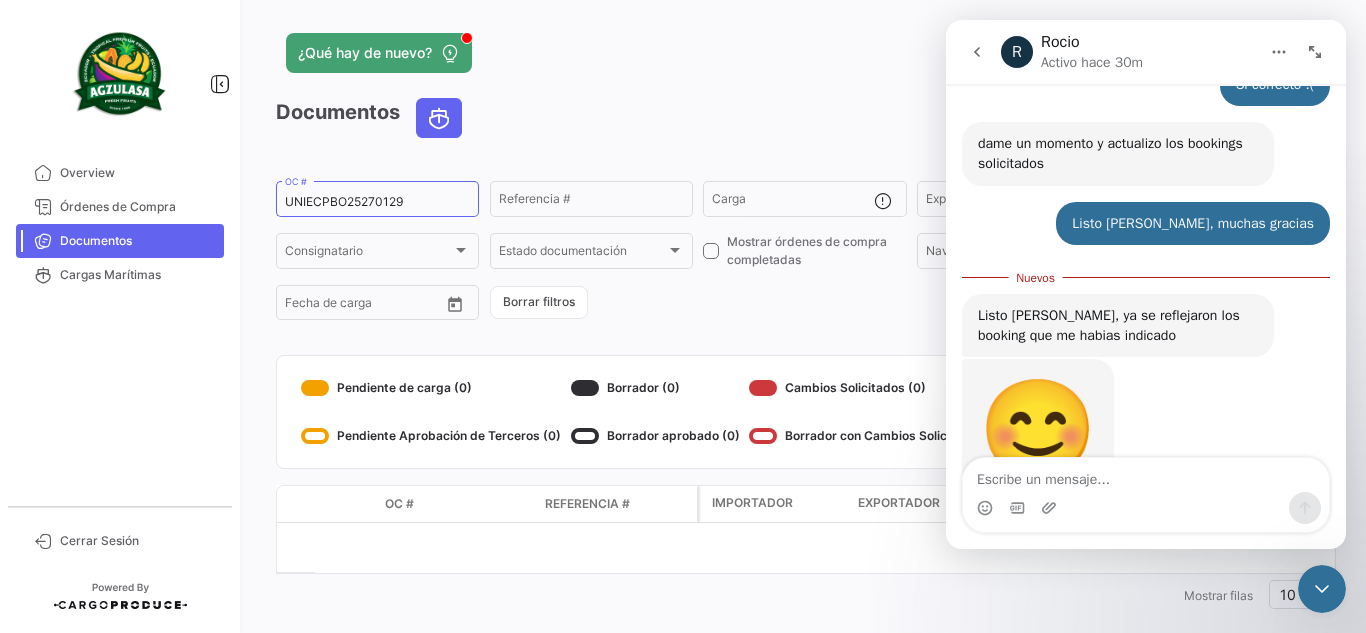 click at bounding box center (1146, 475) 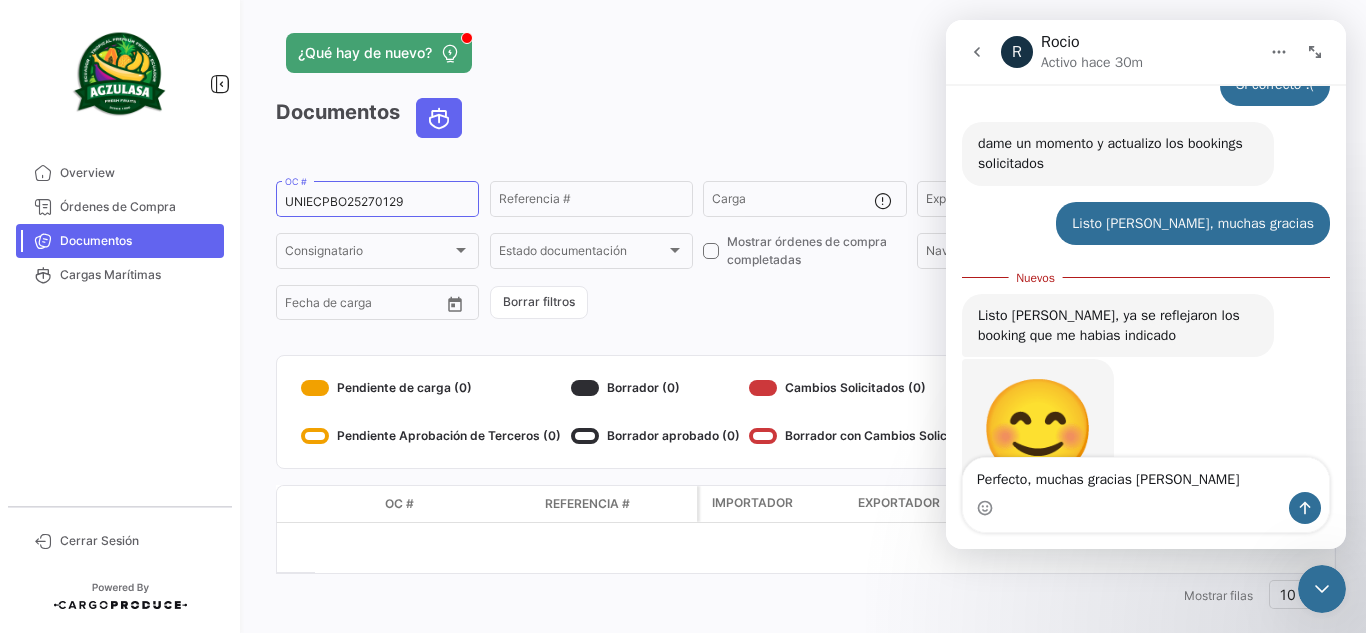 type on "Perfecto, muchas gracias [PERSON_NAME]" 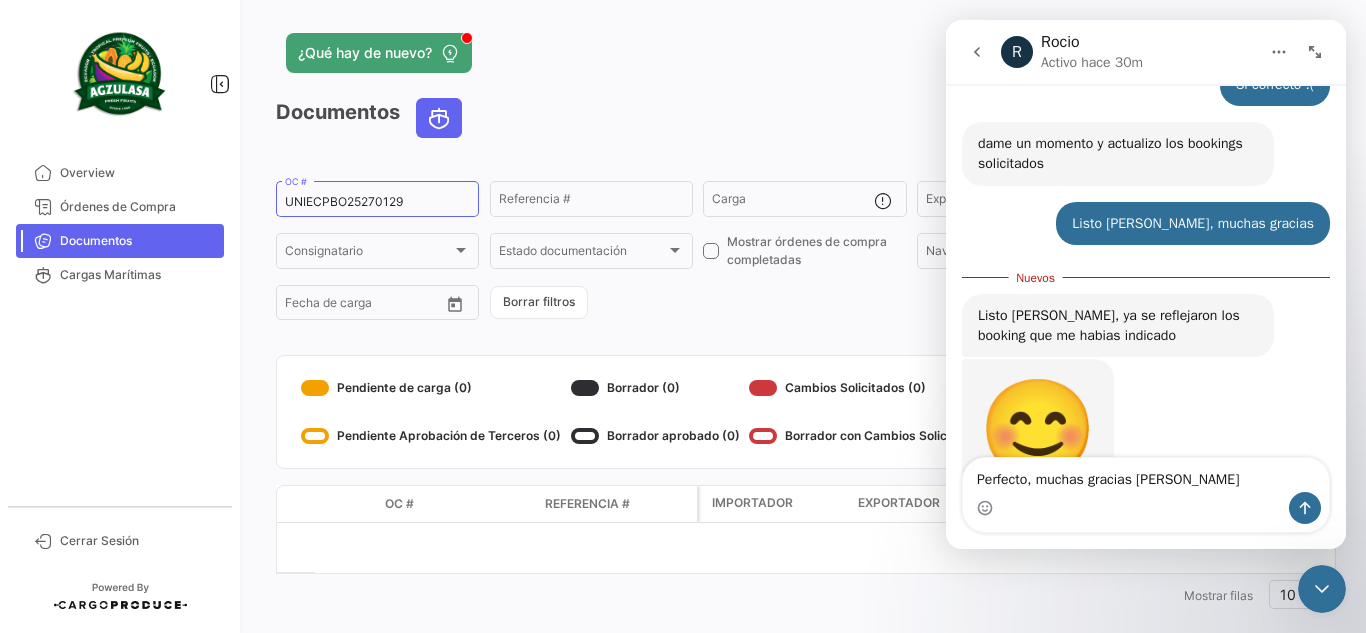 type 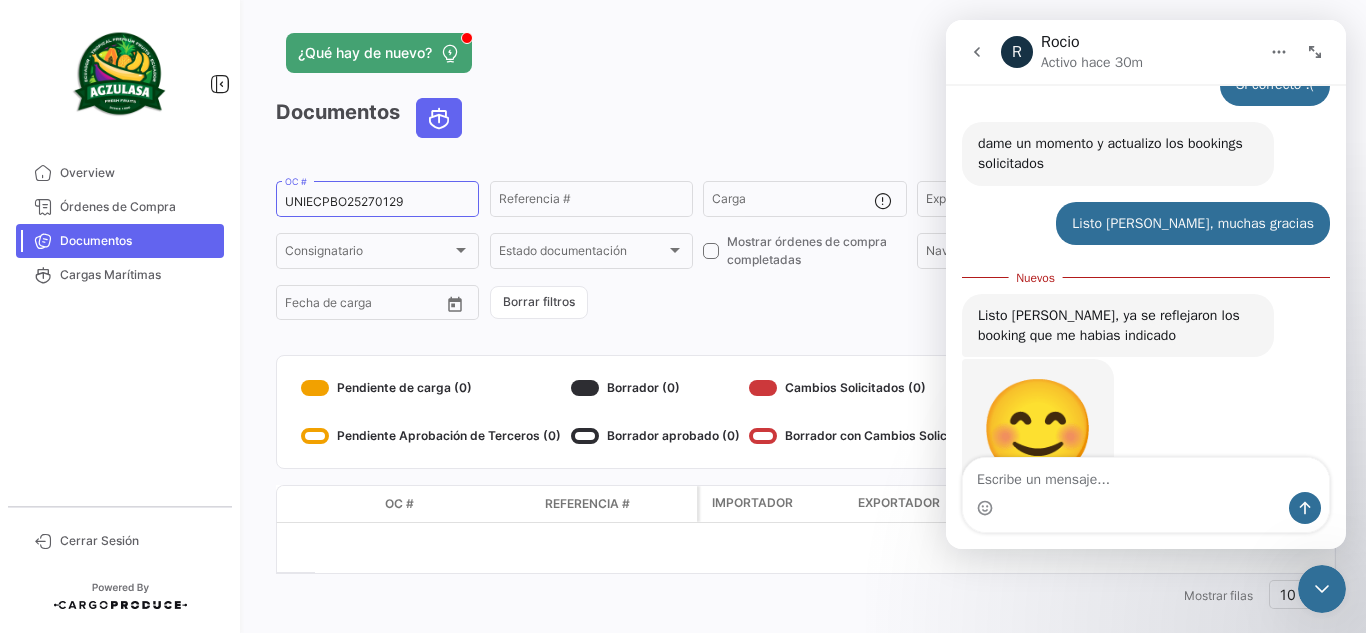 scroll, scrollTop: 2266, scrollLeft: 0, axis: vertical 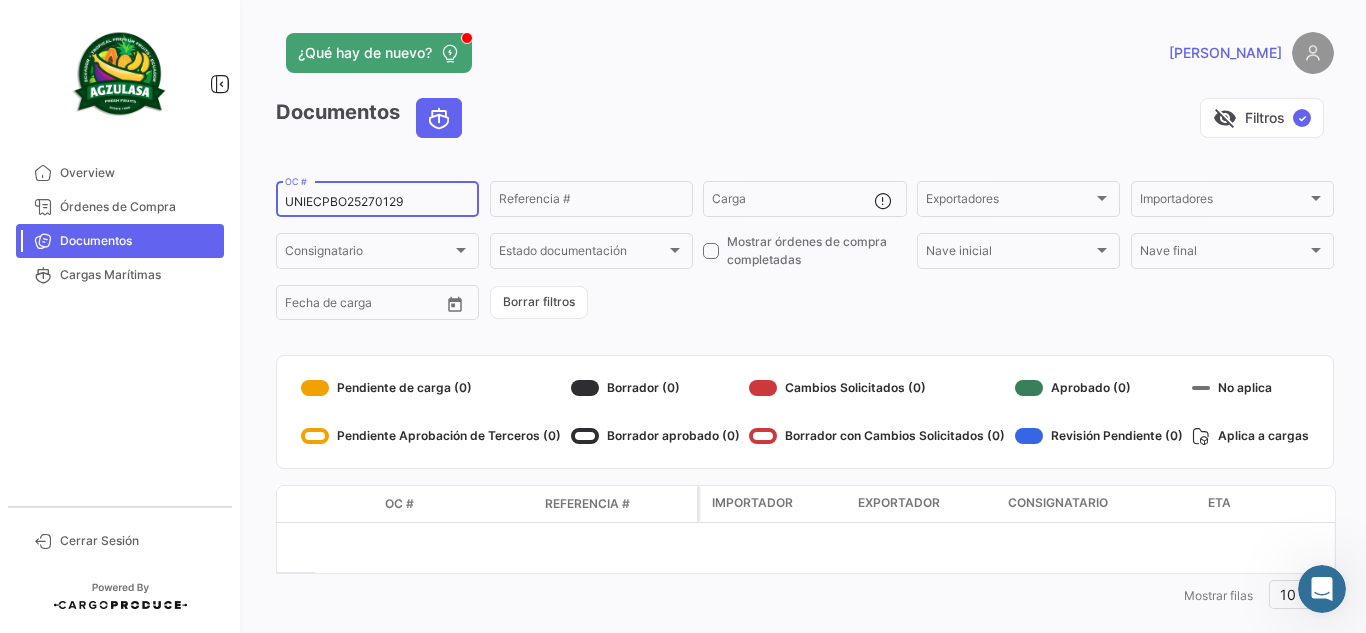 click on "UNIECPBO25270129" at bounding box center (377, 202) 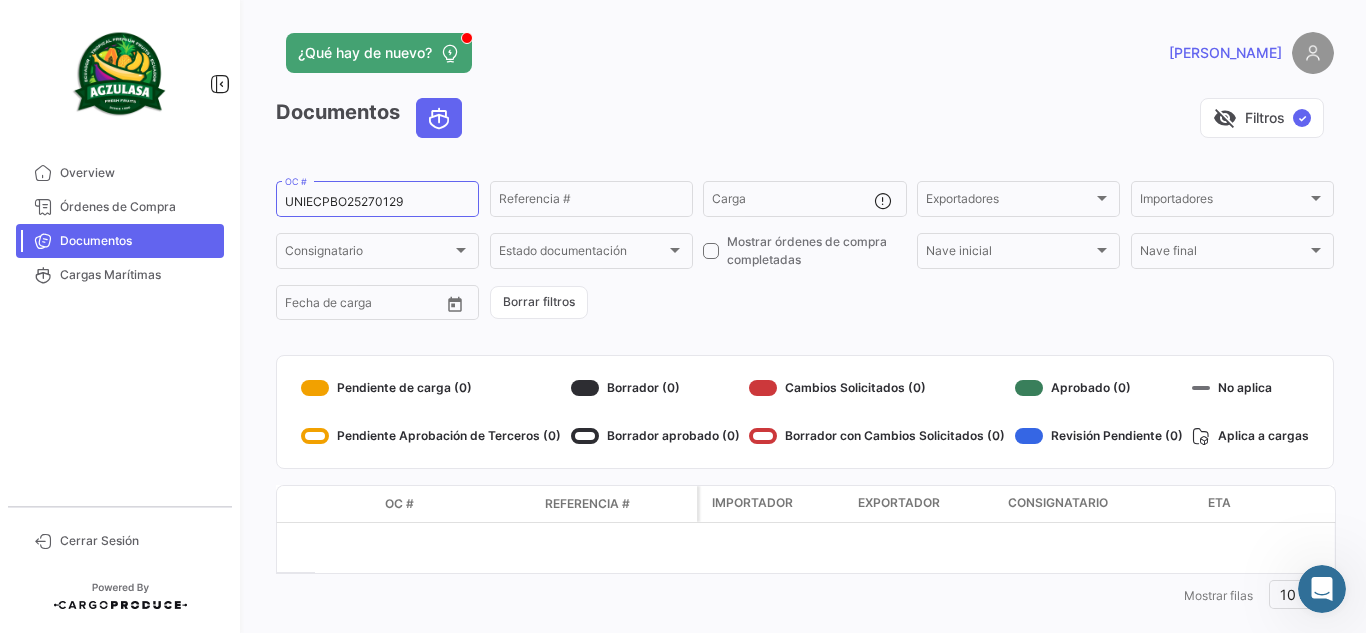 click on "[PERSON_NAME]" 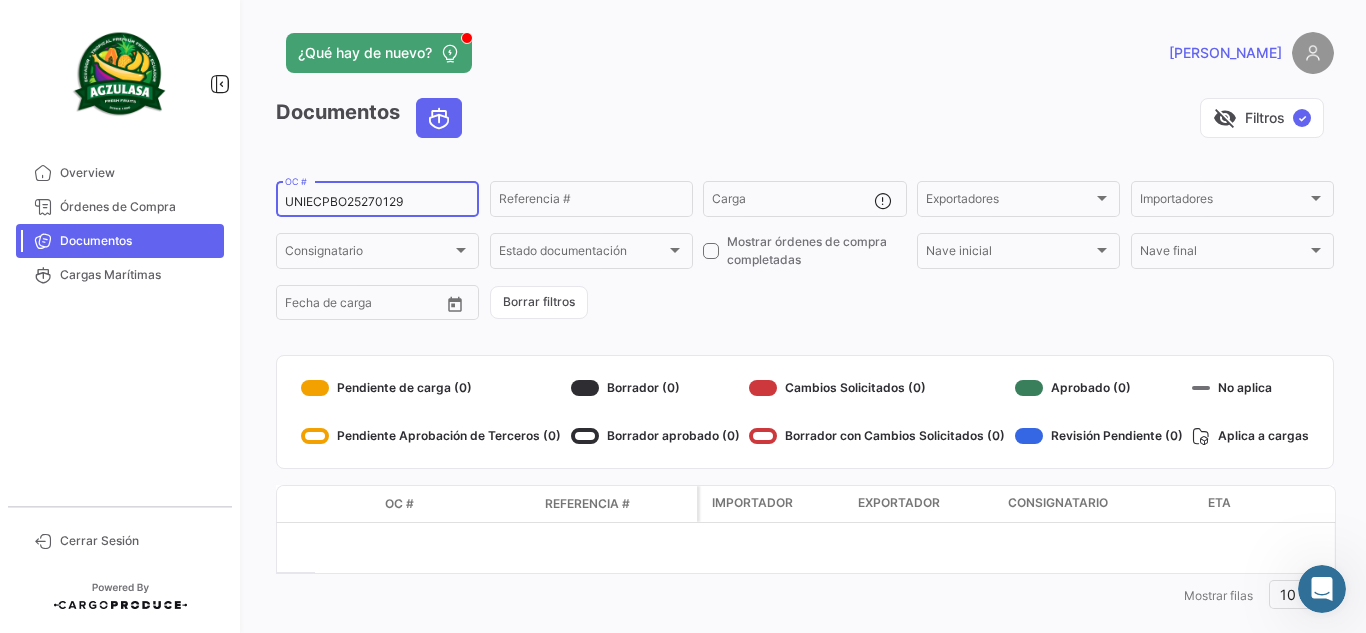 click on "UNIECPBO25270129" at bounding box center (377, 202) 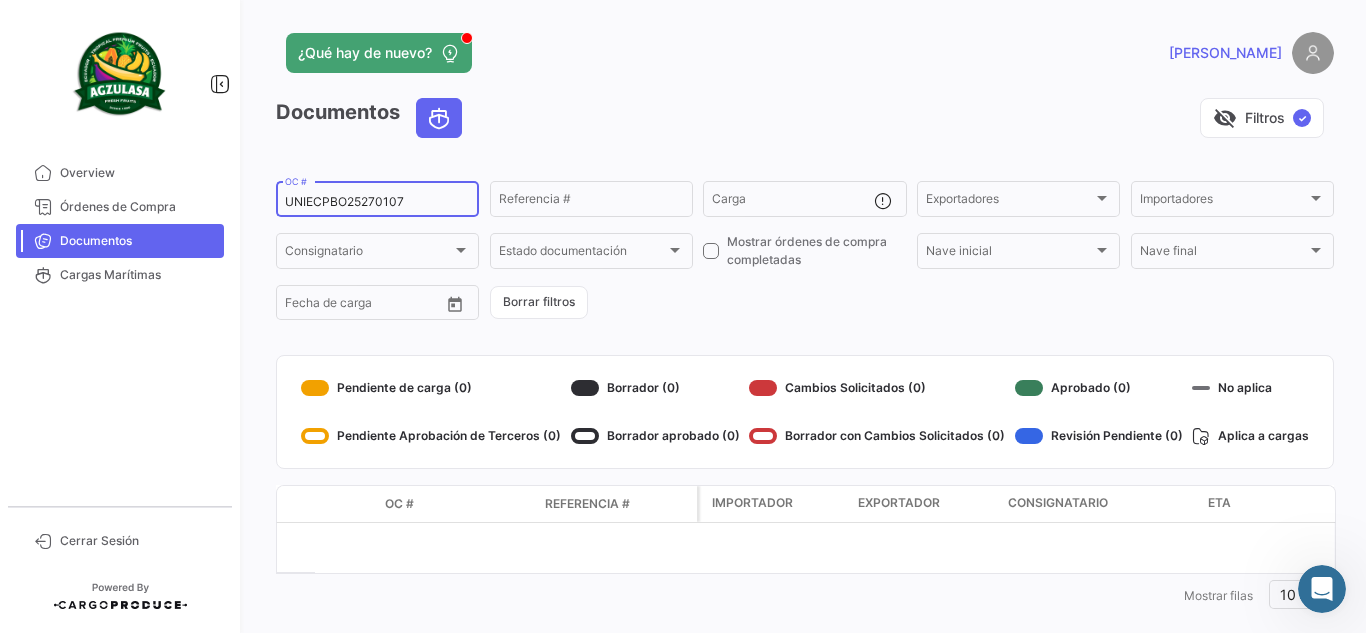 type on "UNIECPBO25270107" 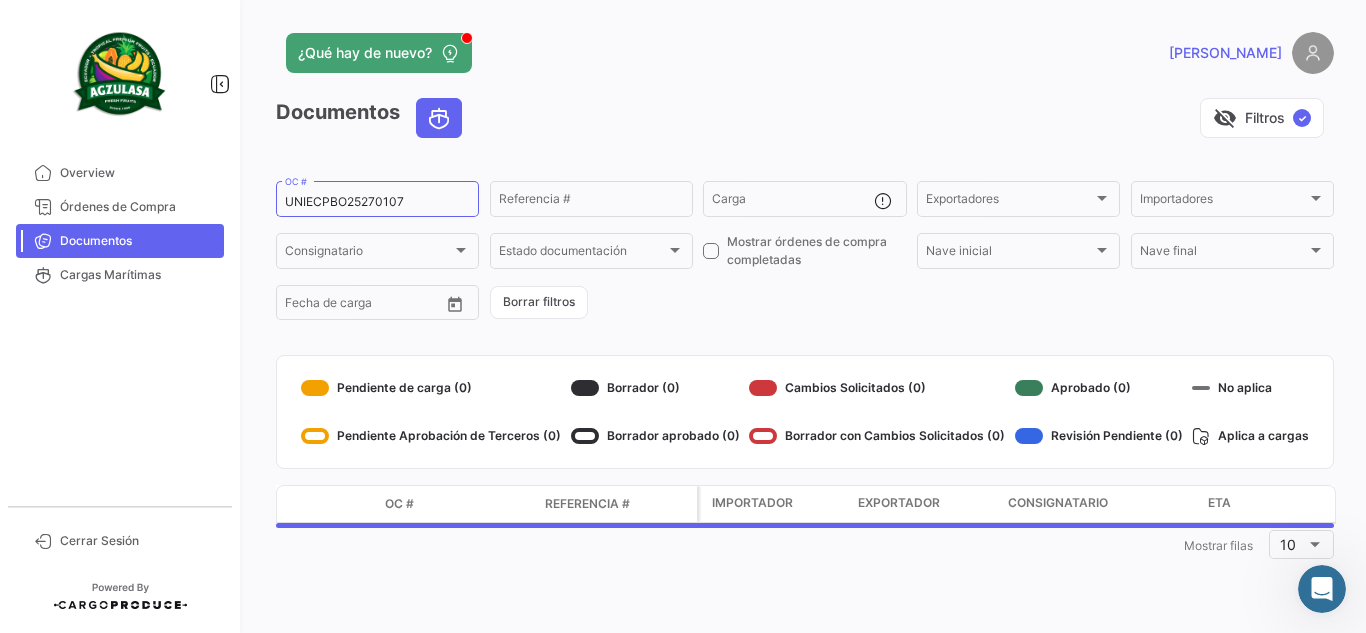 click on "visibility_off   Filtros  ✓" 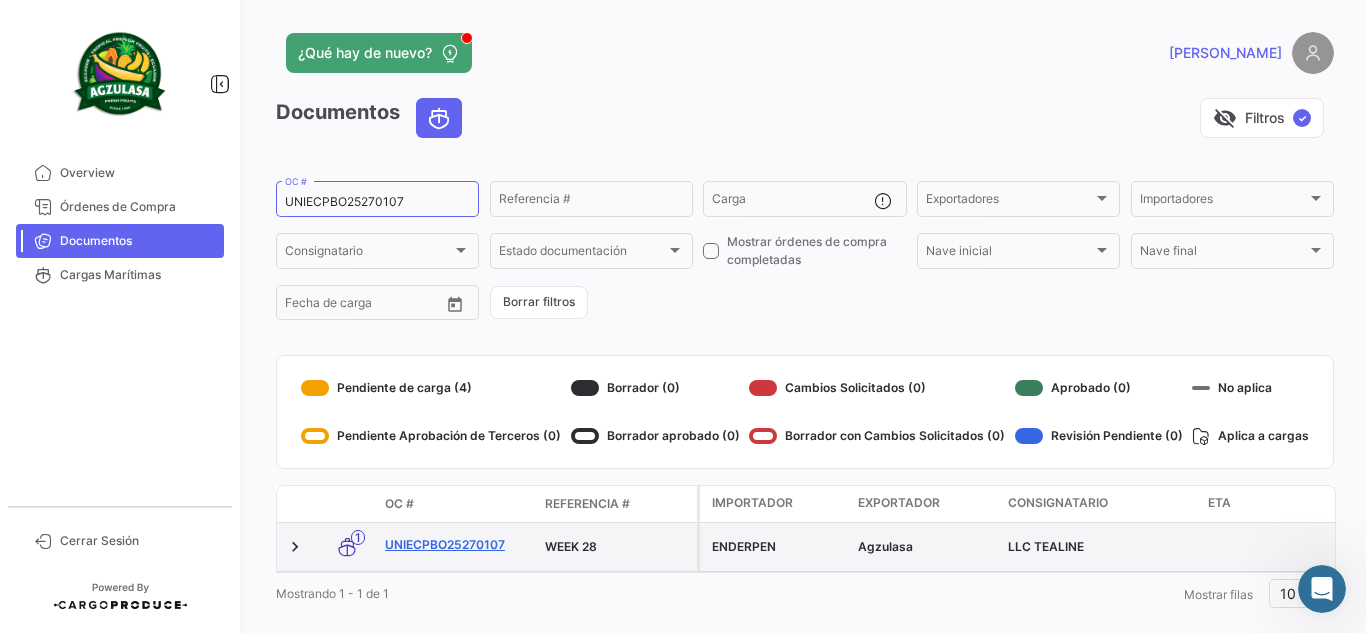 click on "UNIECPBO25270107" 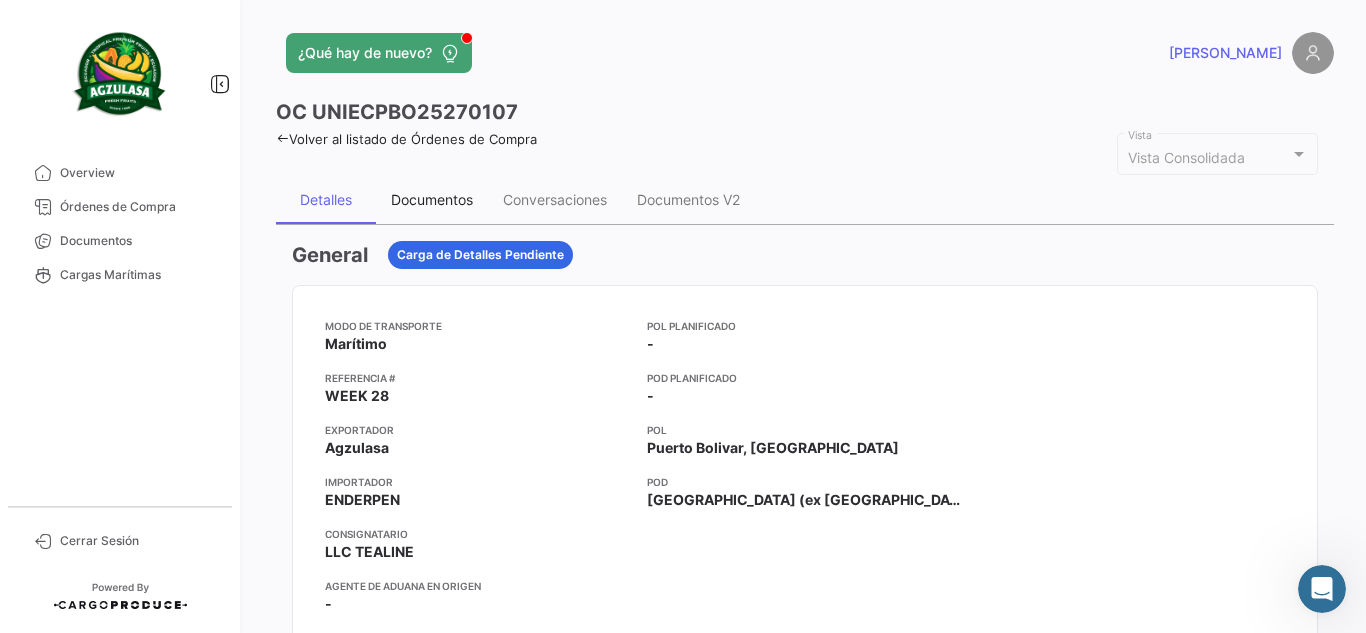 click on "Documentos" at bounding box center [432, 200] 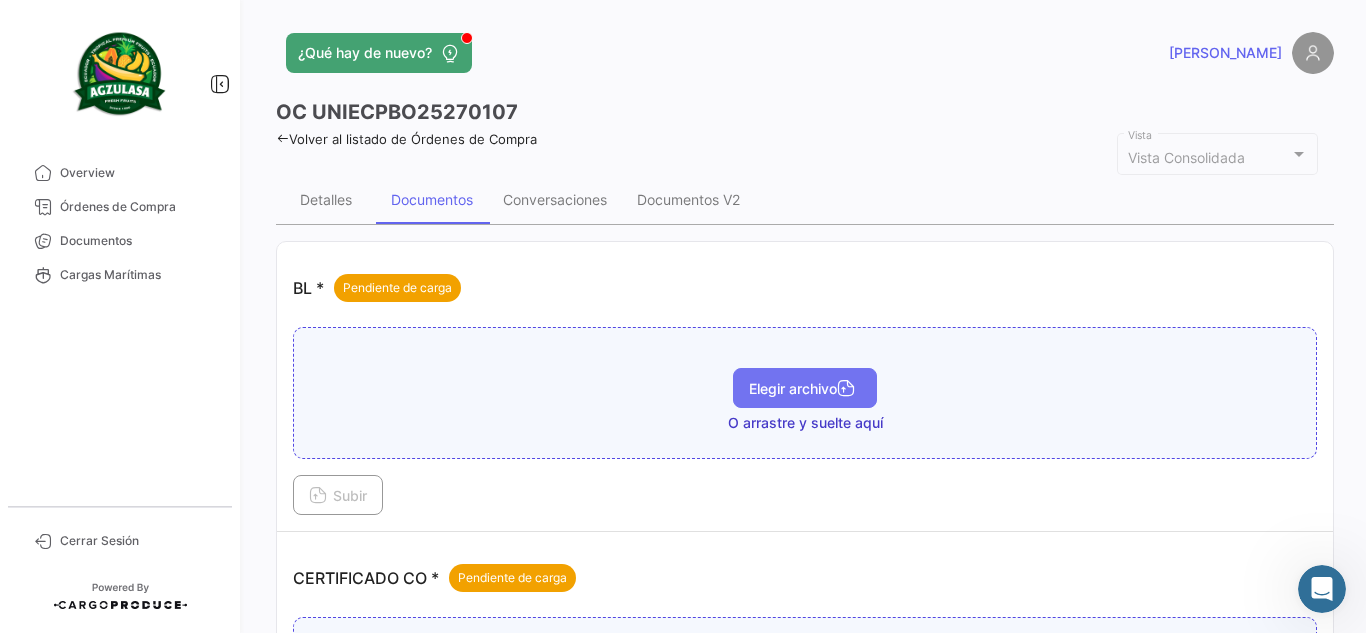 click on "Elegir archivo" at bounding box center [805, 388] 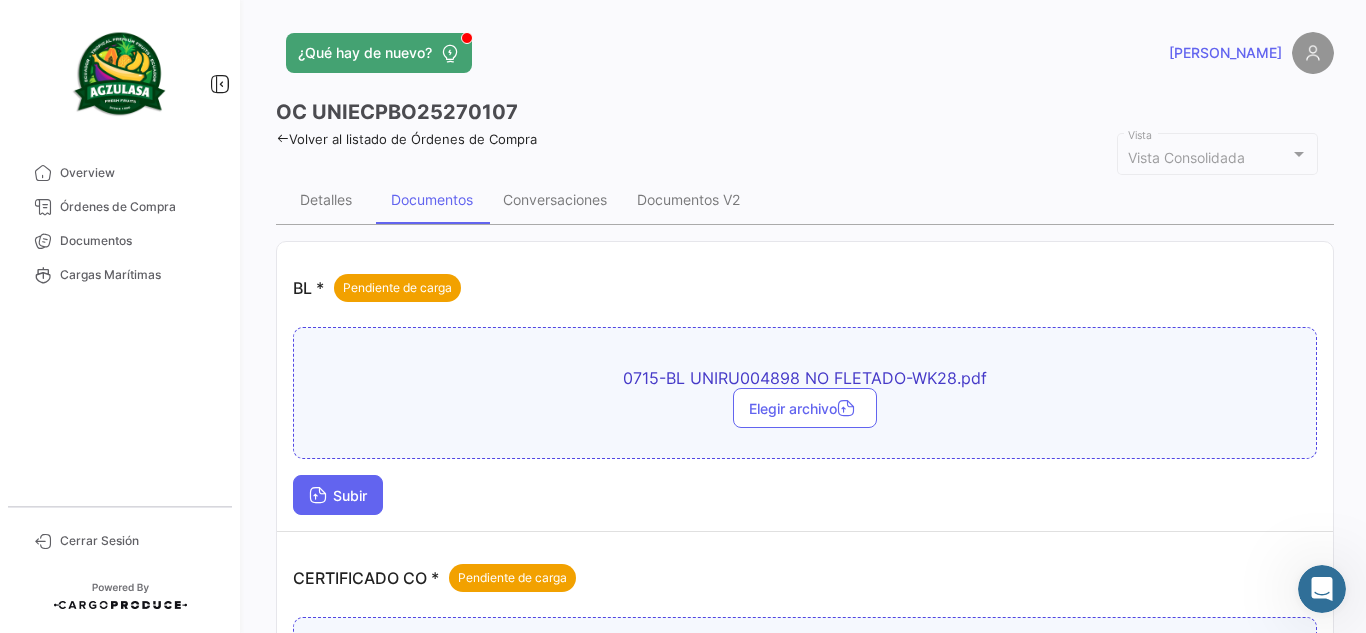 click on "Subir" at bounding box center (338, 495) 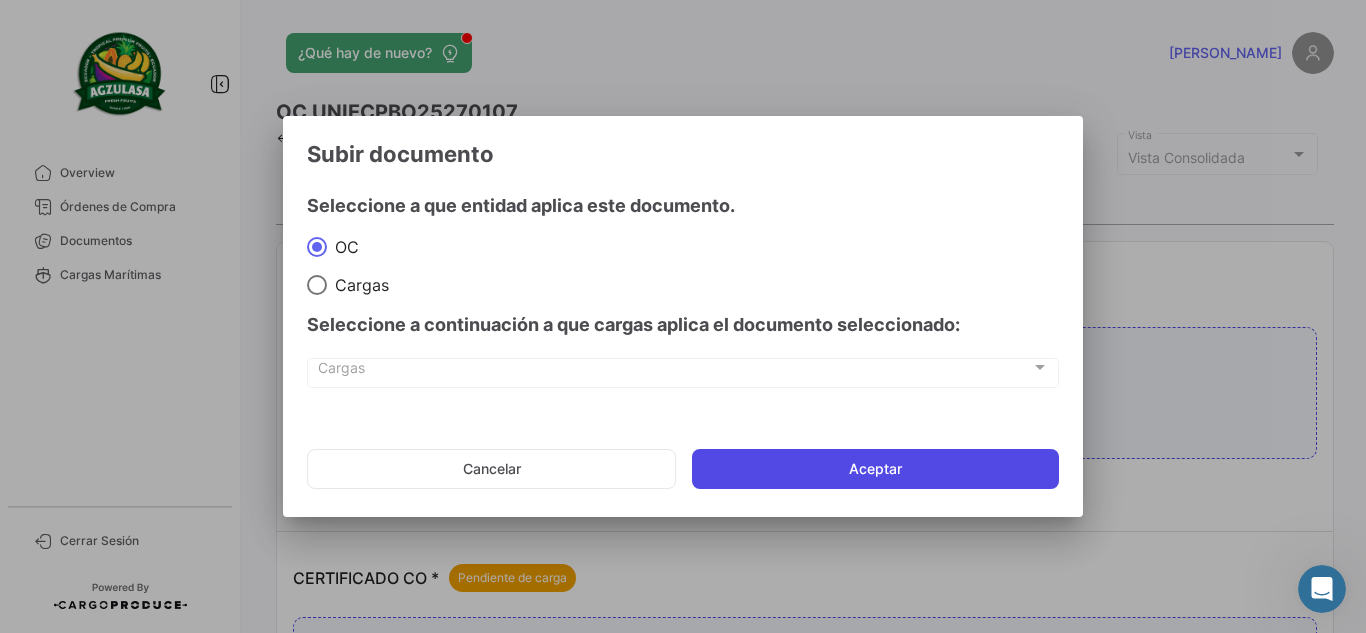 click on "Aceptar" 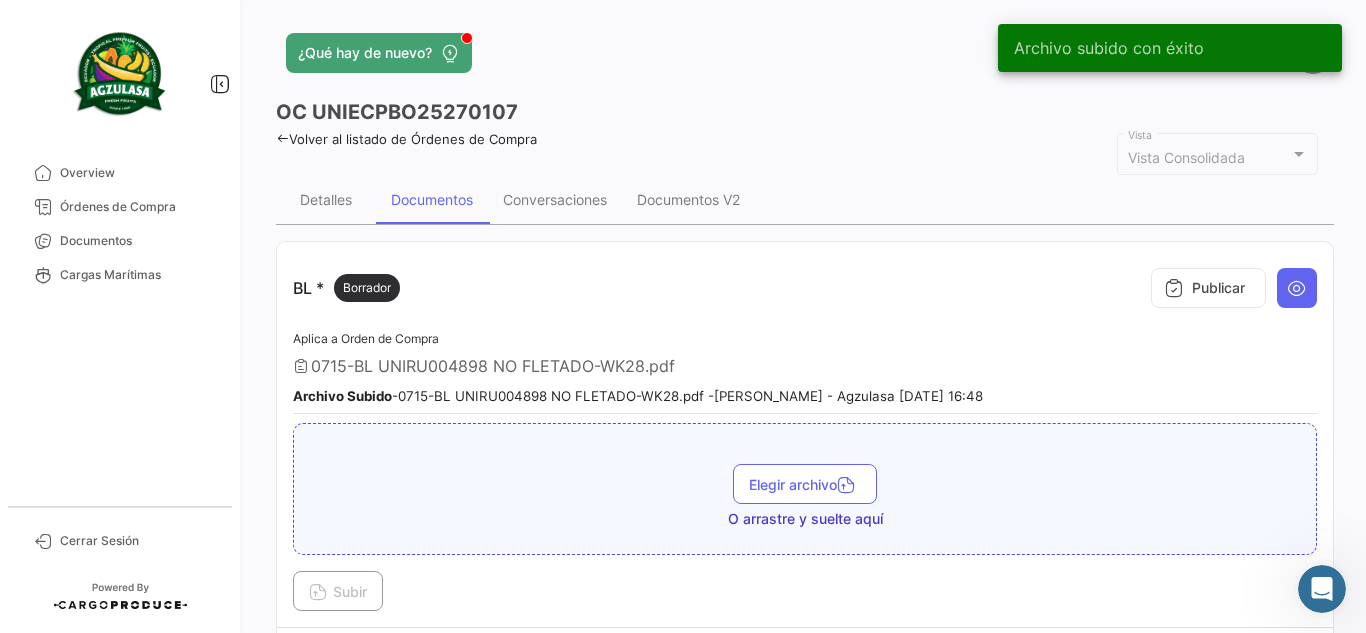 click on "¿Qué hay de nuevo?   [PERSON_NAME]" 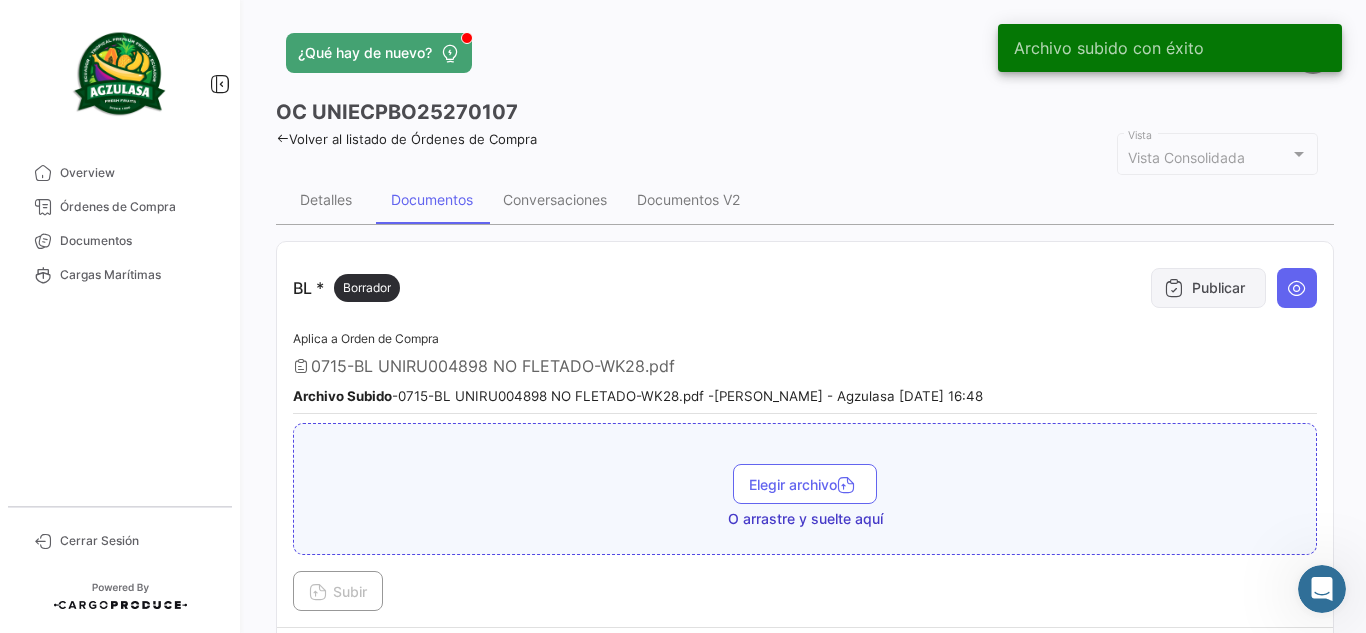 click on "Publicar" at bounding box center [1208, 288] 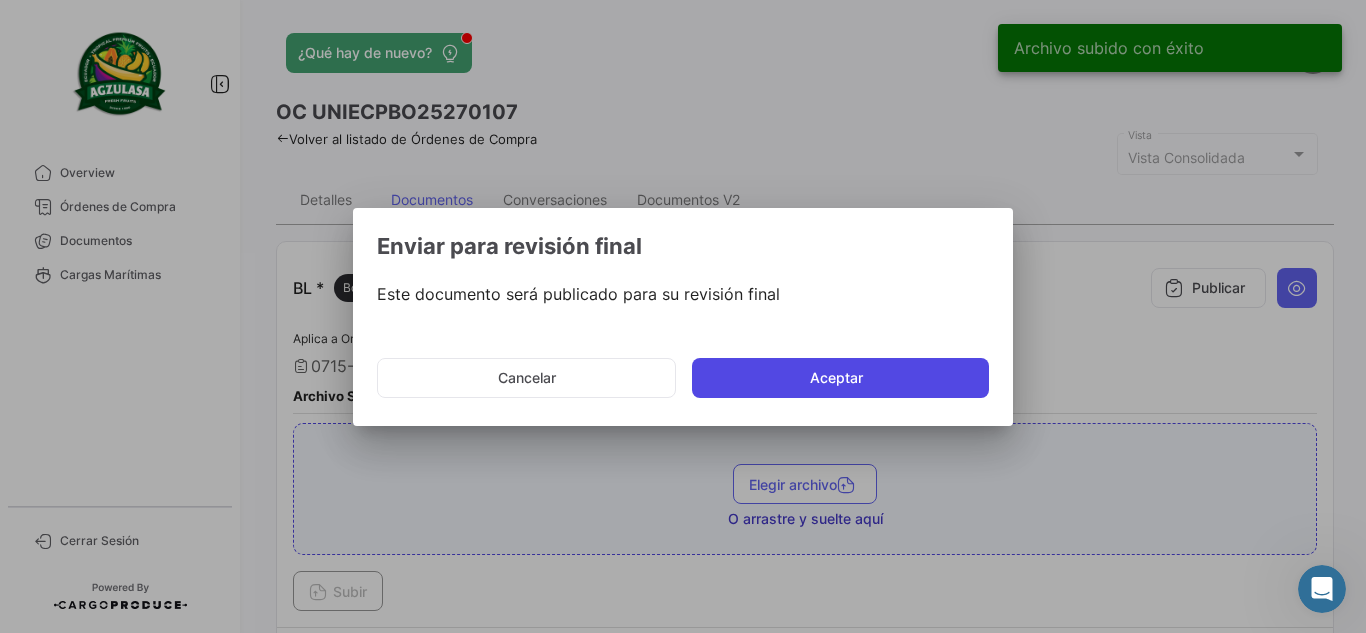 click on "Aceptar" 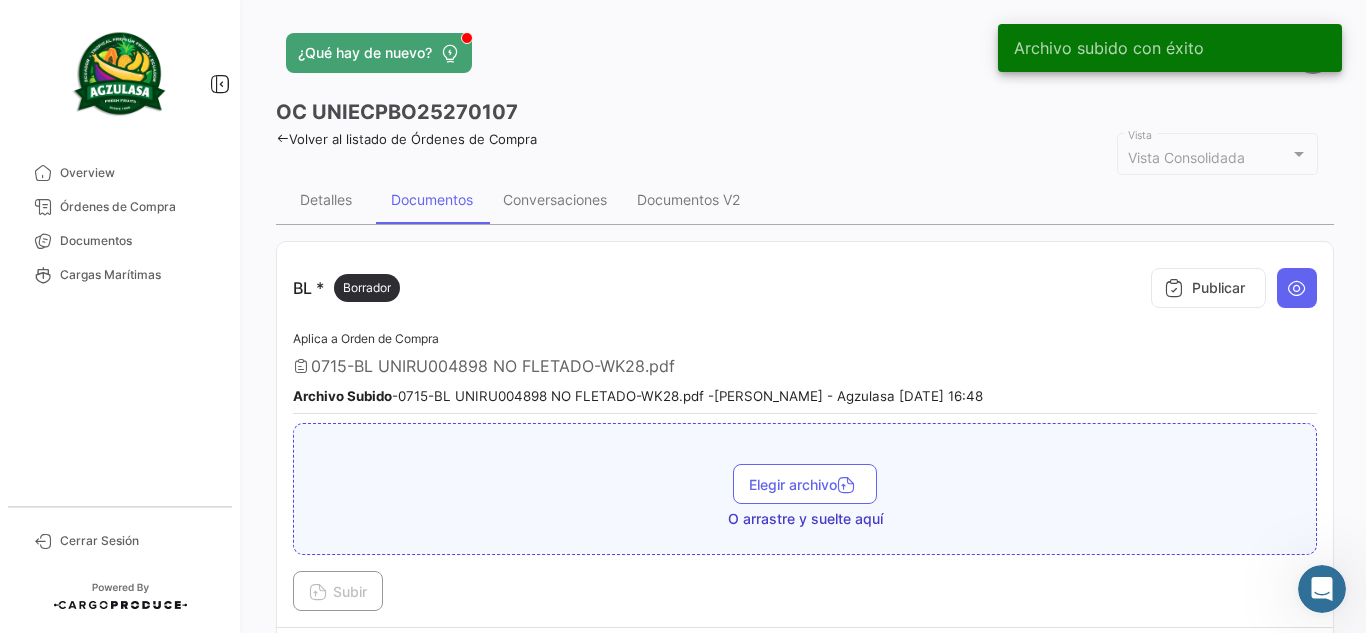 type 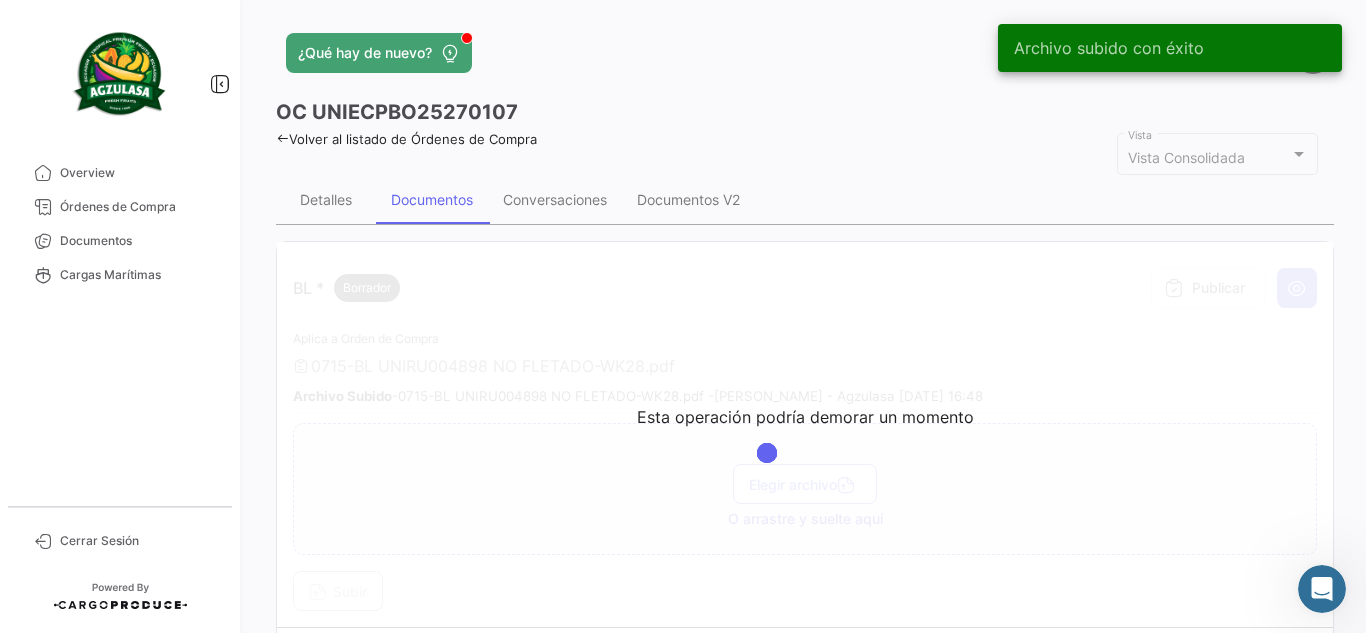 click on "OC
UNIECPBO25270107" 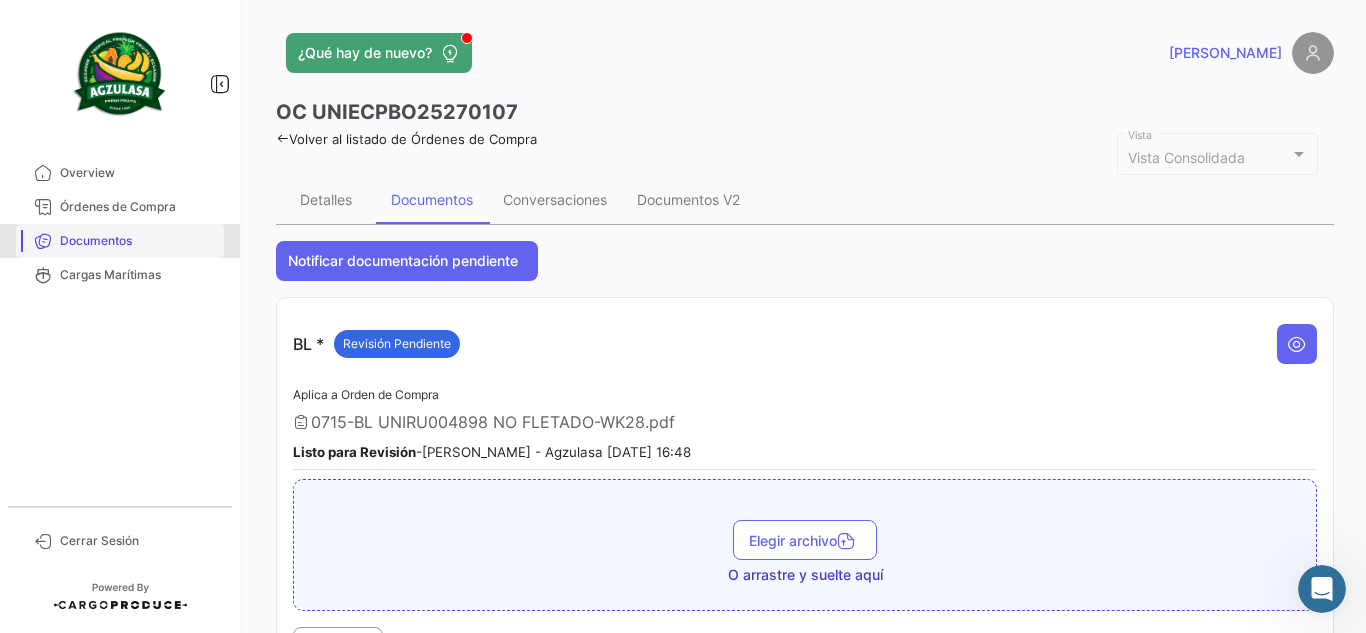 click on "Documentos" at bounding box center (120, 241) 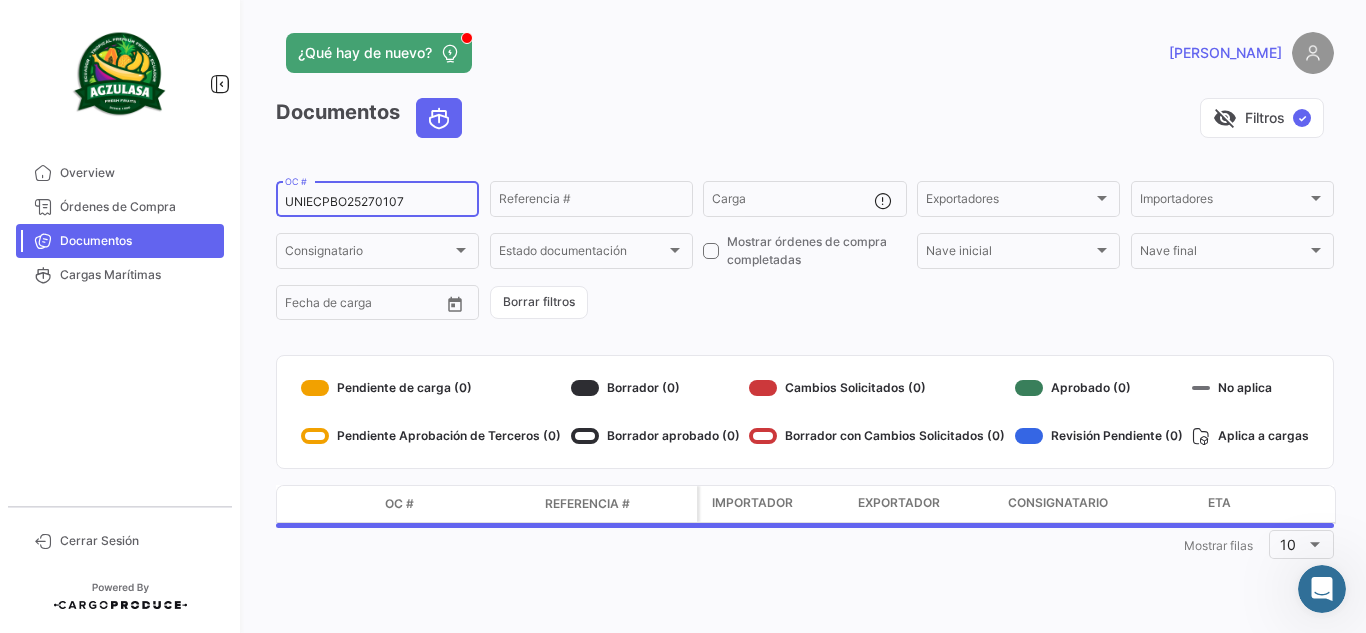 click on "UNIECPBO25270107" at bounding box center (377, 202) 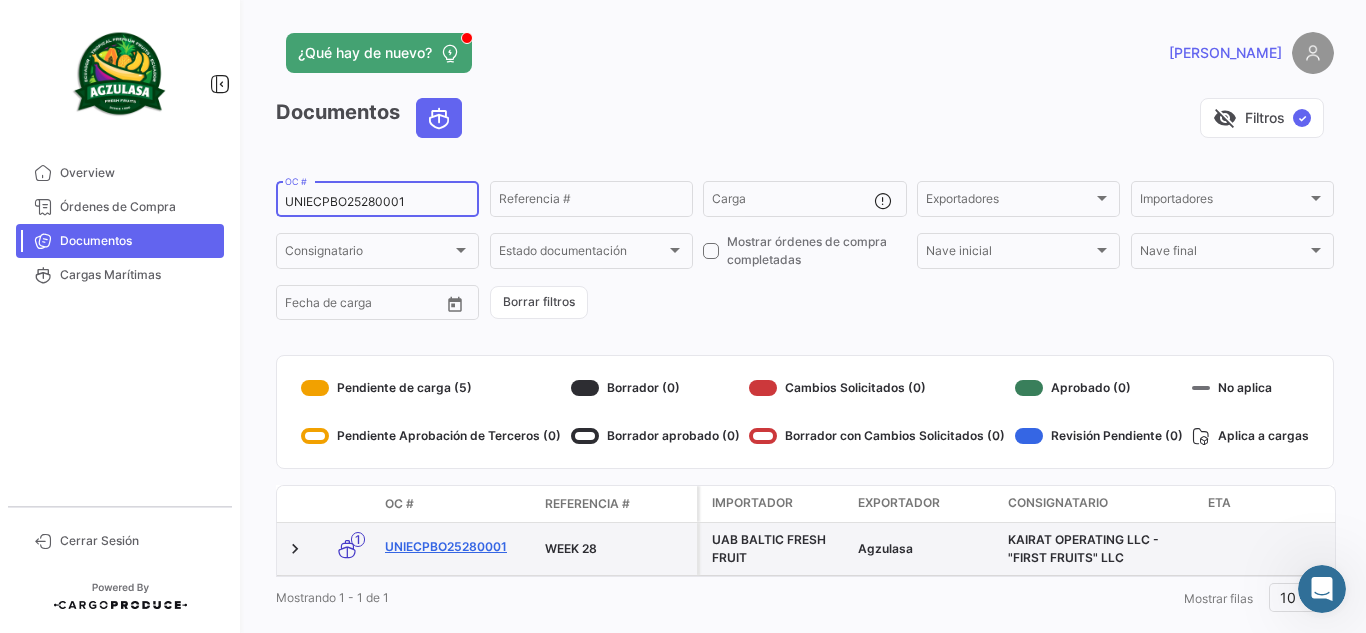 type on "UNIECPBO25280001" 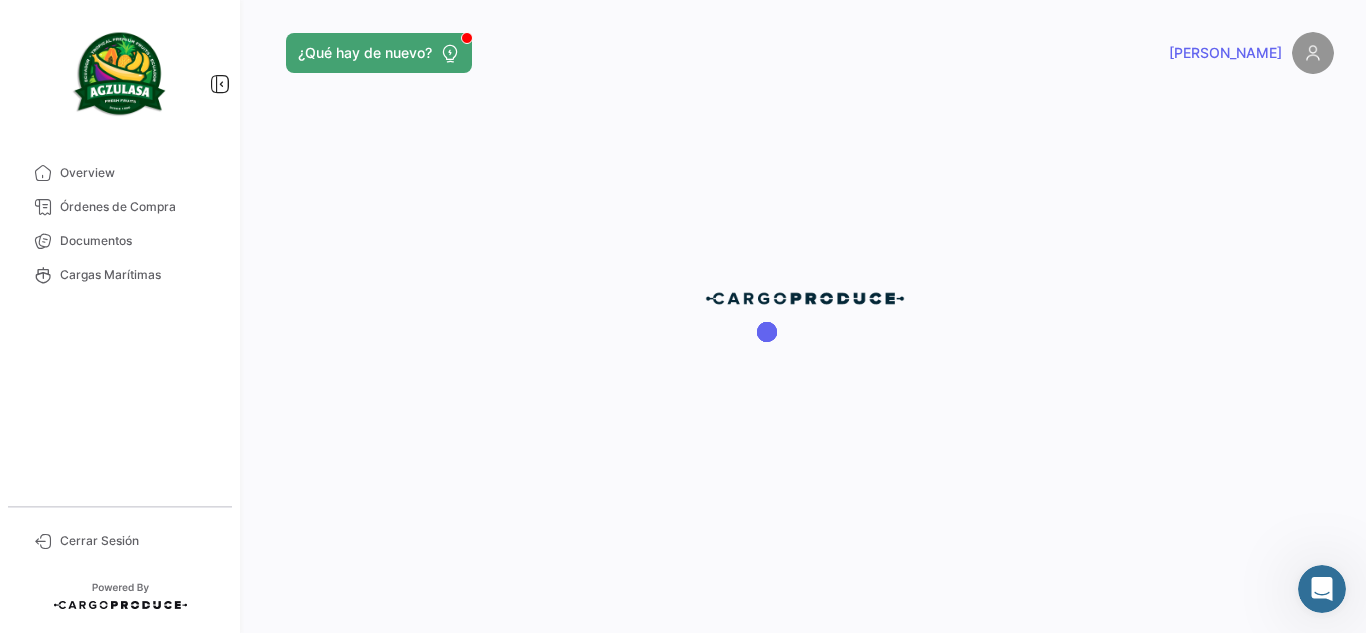 click 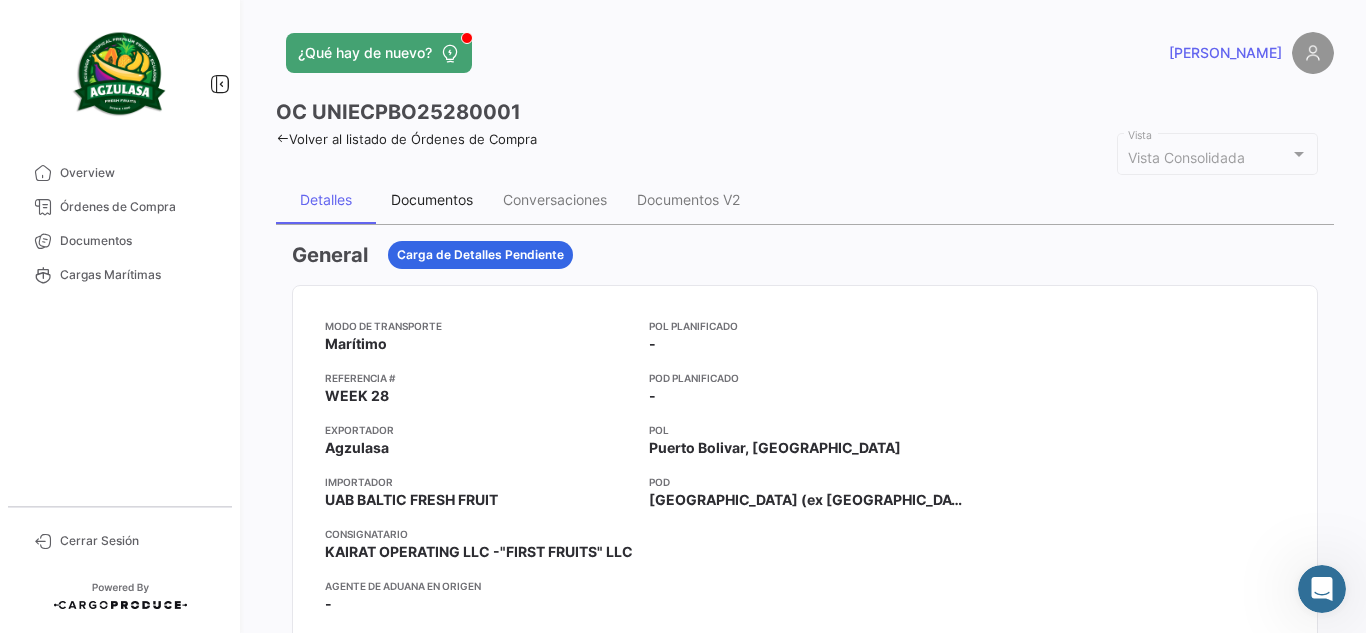 click on "Documentos" at bounding box center [432, 199] 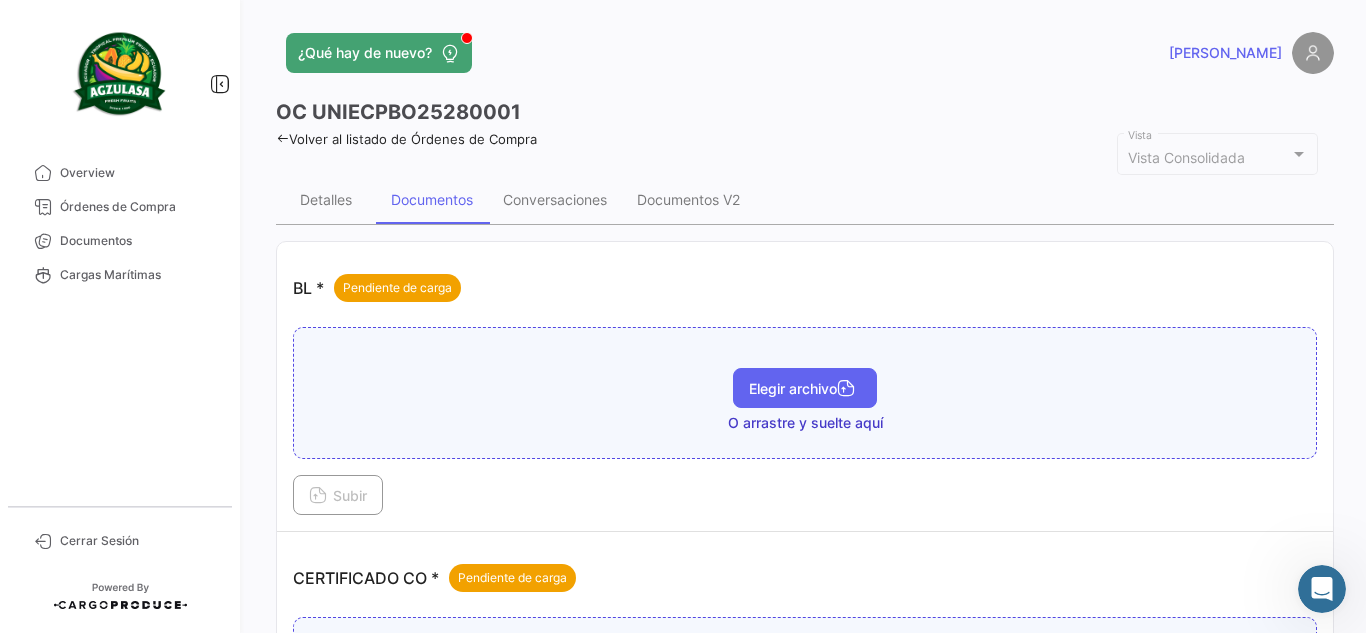 click on "Elegir archivo" at bounding box center (805, 388) 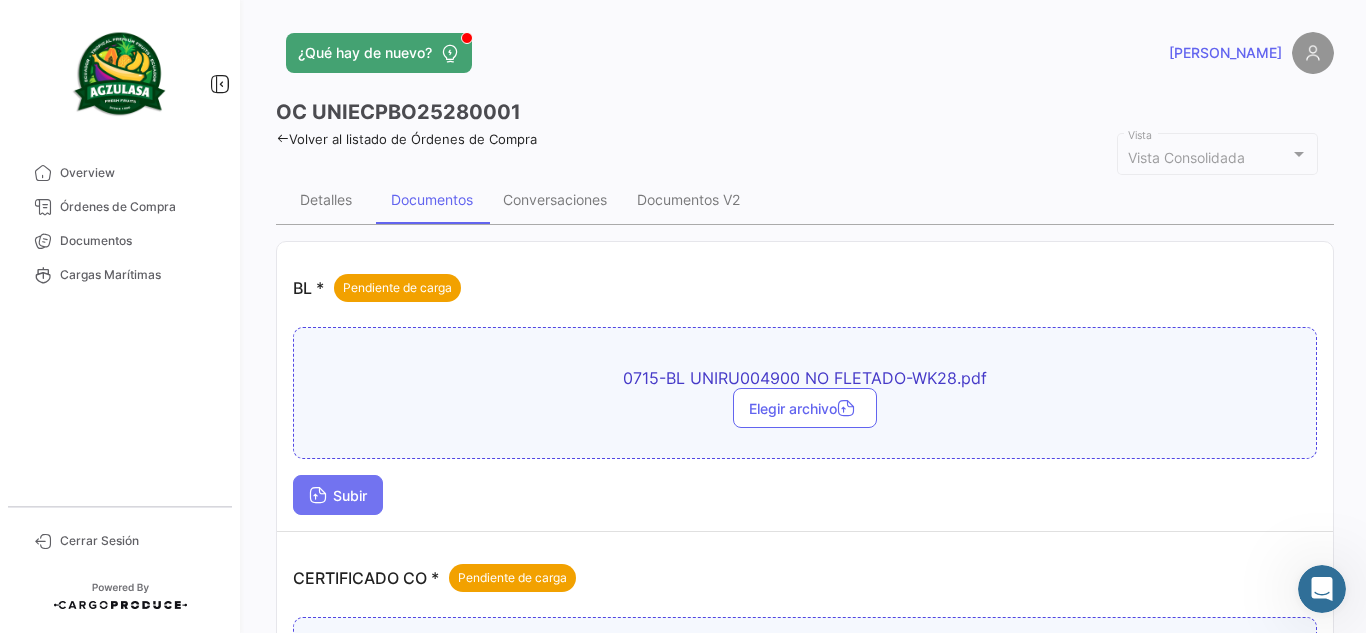 click on "Subir" at bounding box center [338, 495] 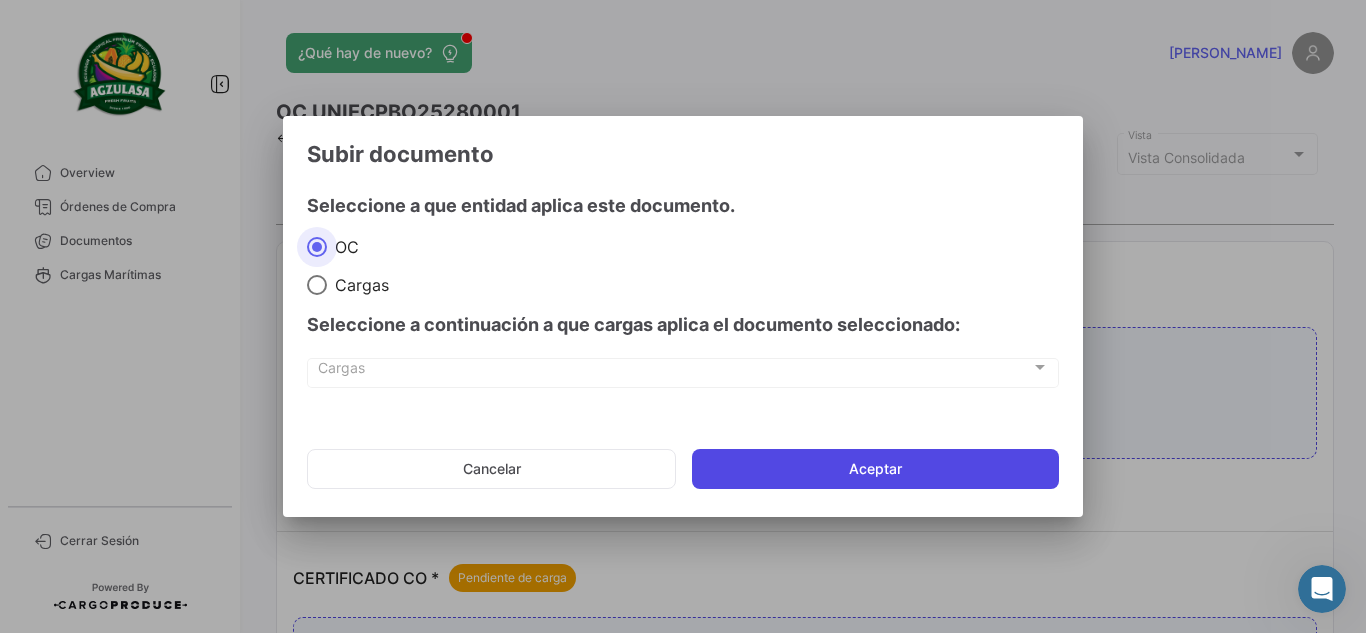 click on "Aceptar" 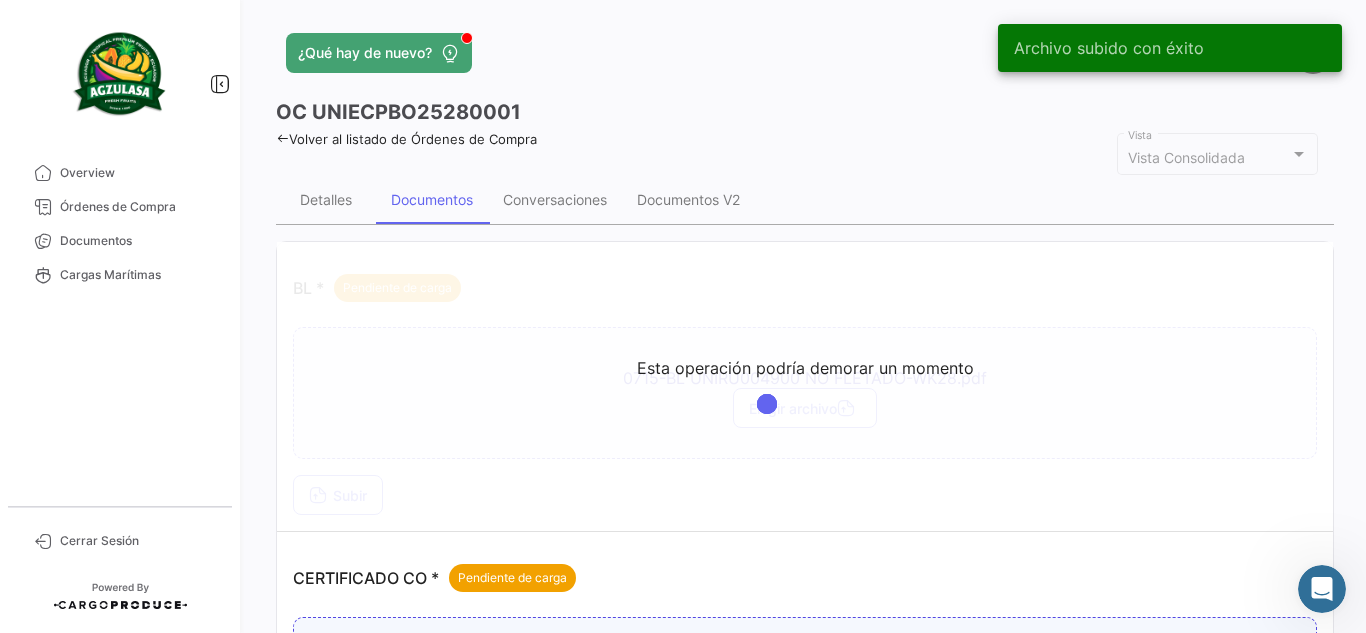 click on "OC
UNIECPBO25280001  Volver al listado de Órdenes de Compra  Vista Consolidada Vista Detalles Documentos Conversaciones Documentos V2  Esta operación podría demorar un momento   BL *   Pendiente de carga   0715-BL UNIRU004900 NO FLETADO-WK28.pdf   Elegir archivo   Subir   CERTIFICADO CO *   Pendiente de carga      Elegir archivo  O arrastre y suelte aquí  Subir   FITOSANITARIO *   Pendiente de carga      Elegir archivo  O arrastre y suelte aquí  Subir   HIGIENIQUE CERTIFICADE A *   Pendiente de carga      Elegir archivo  O arrastre y suelte aquí  Subir   PACKING LIST *   Pendiente de carga      Elegir archivo  O arrastre y suelte aquí  Subir   * Documentos requeridos para esta operación" 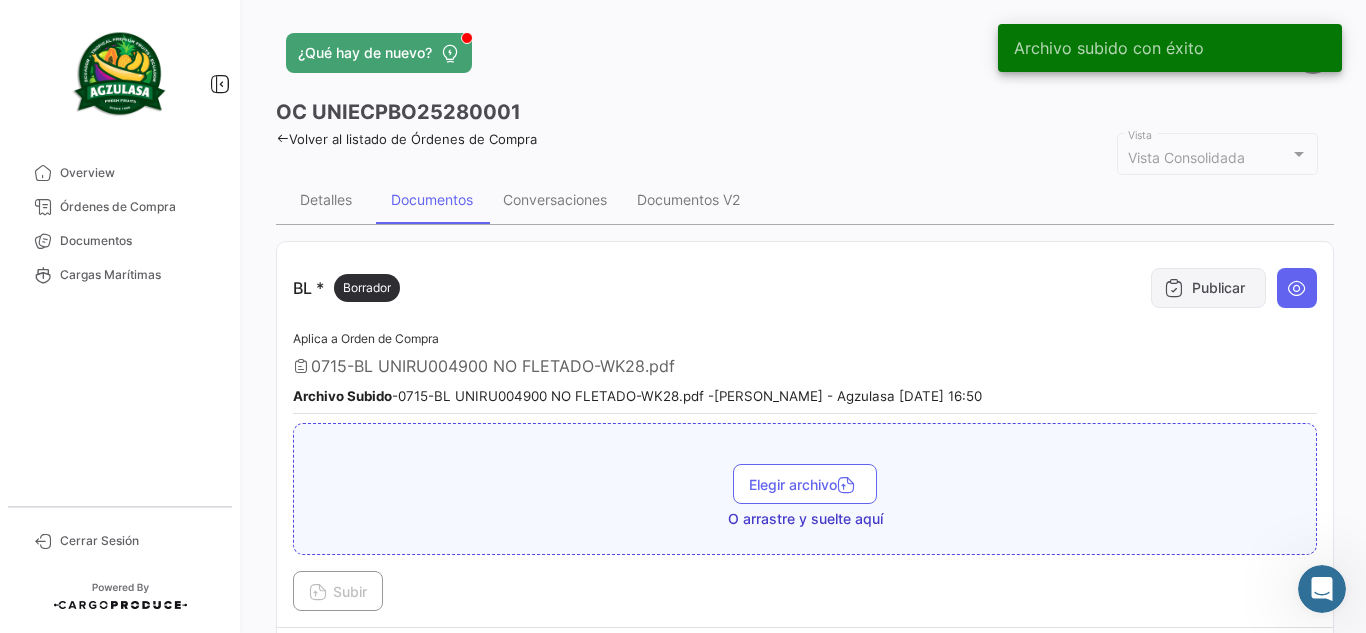 click at bounding box center (1174, 288) 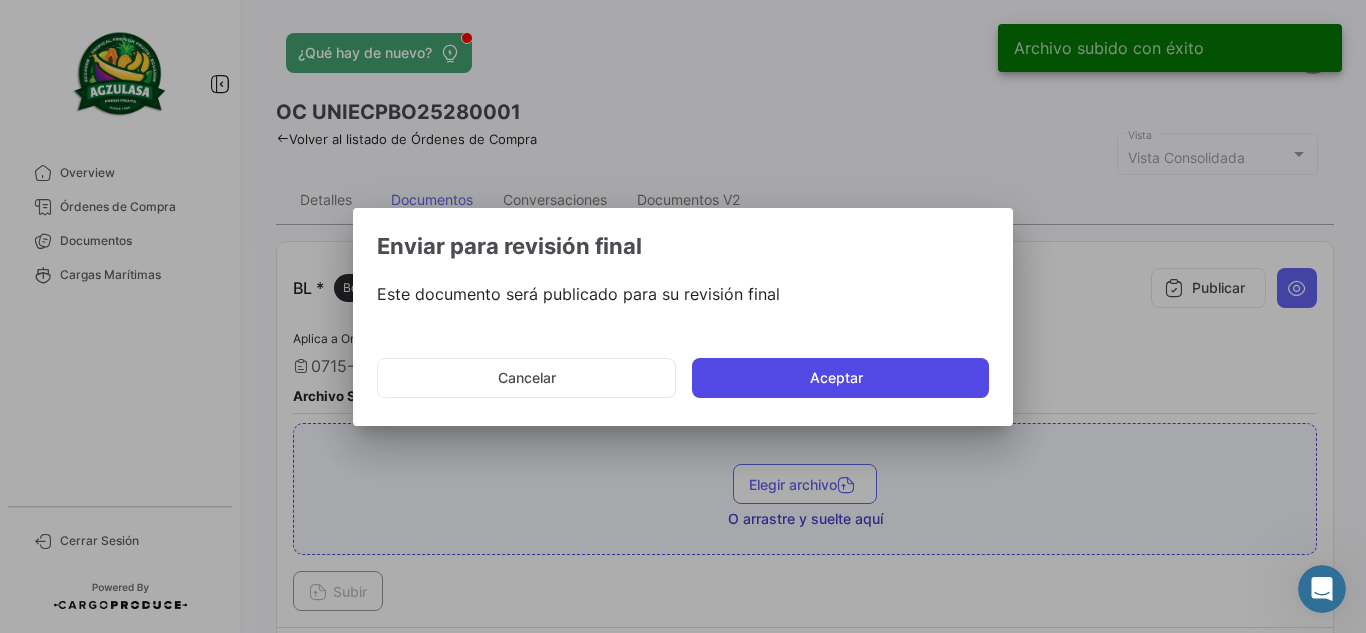click on "Aceptar" 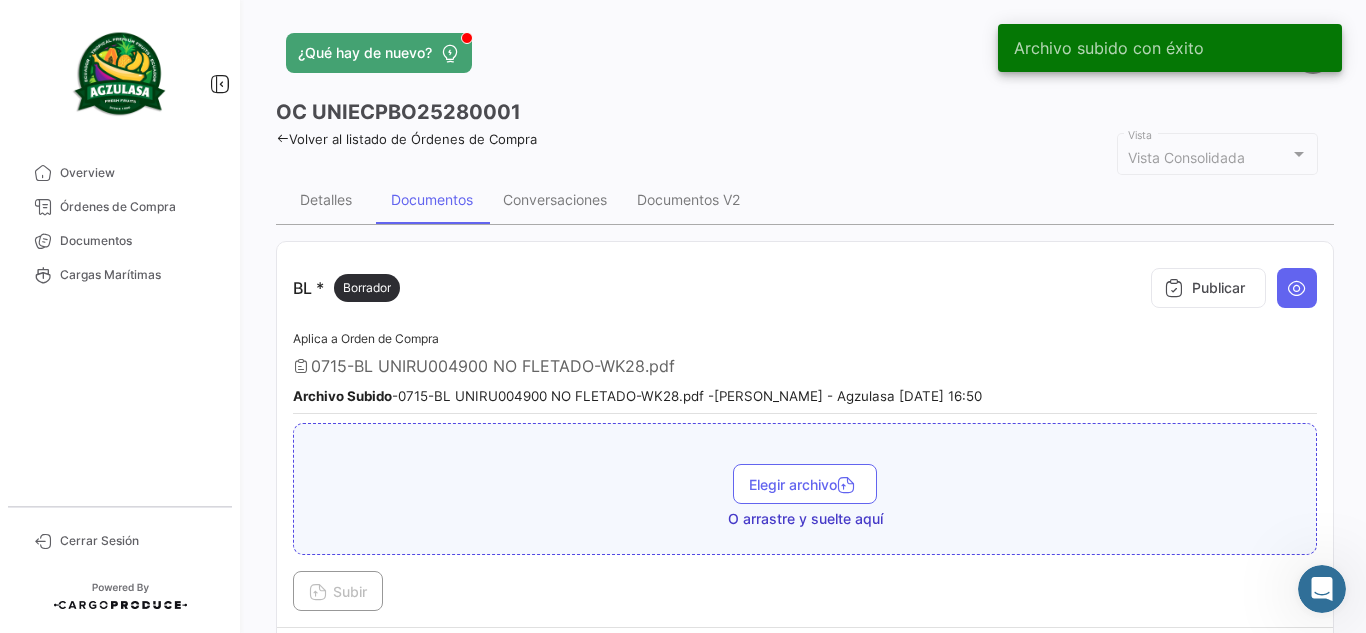 type 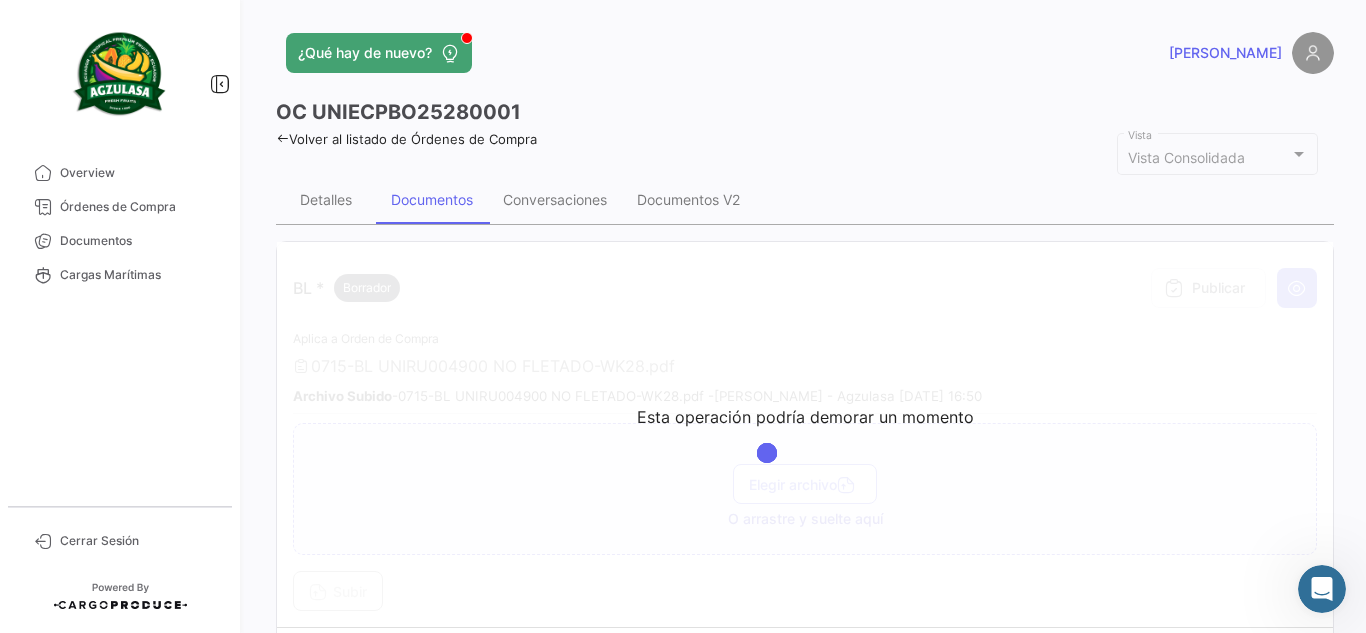 click on "OC
UNIECPBO25280001" 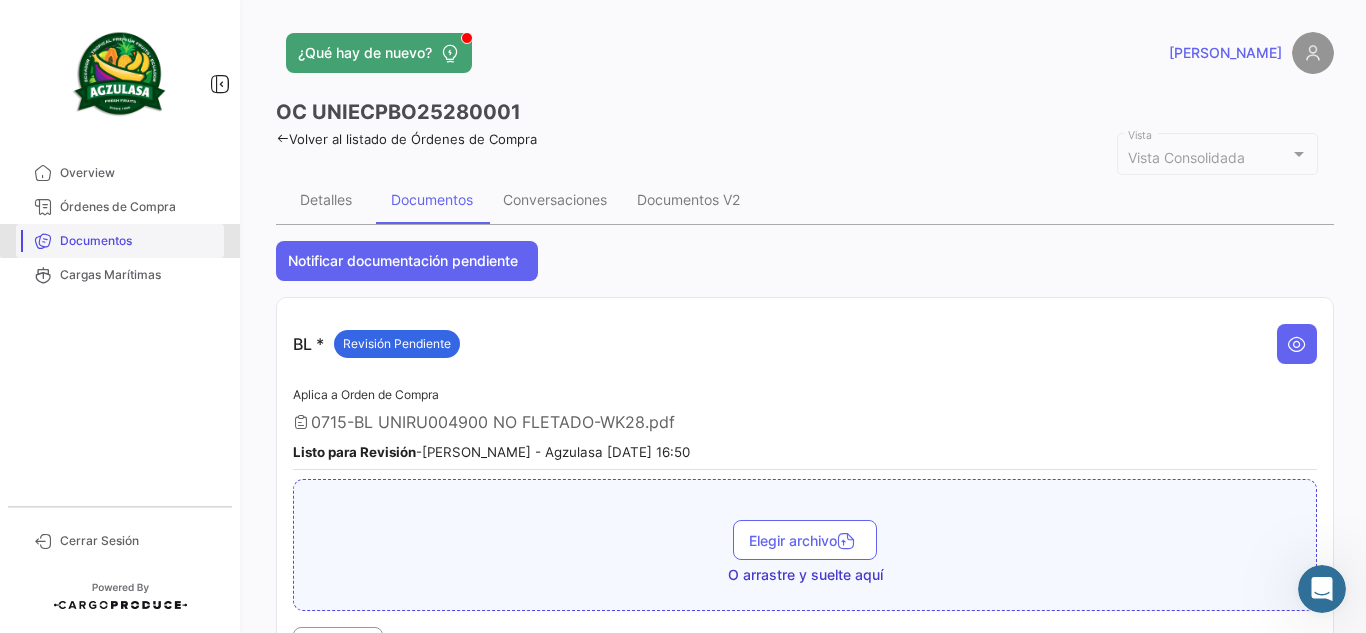 click on "Documentos" at bounding box center [138, 241] 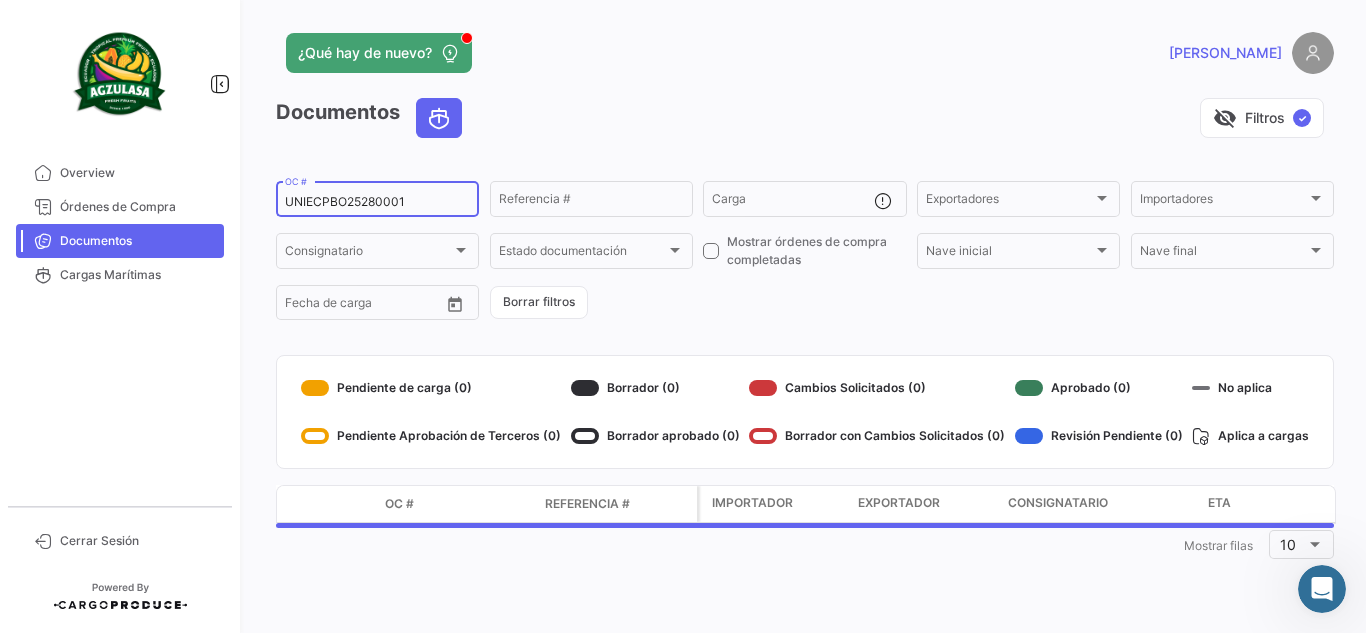 click on "UNIECPBO25280001" at bounding box center (377, 202) 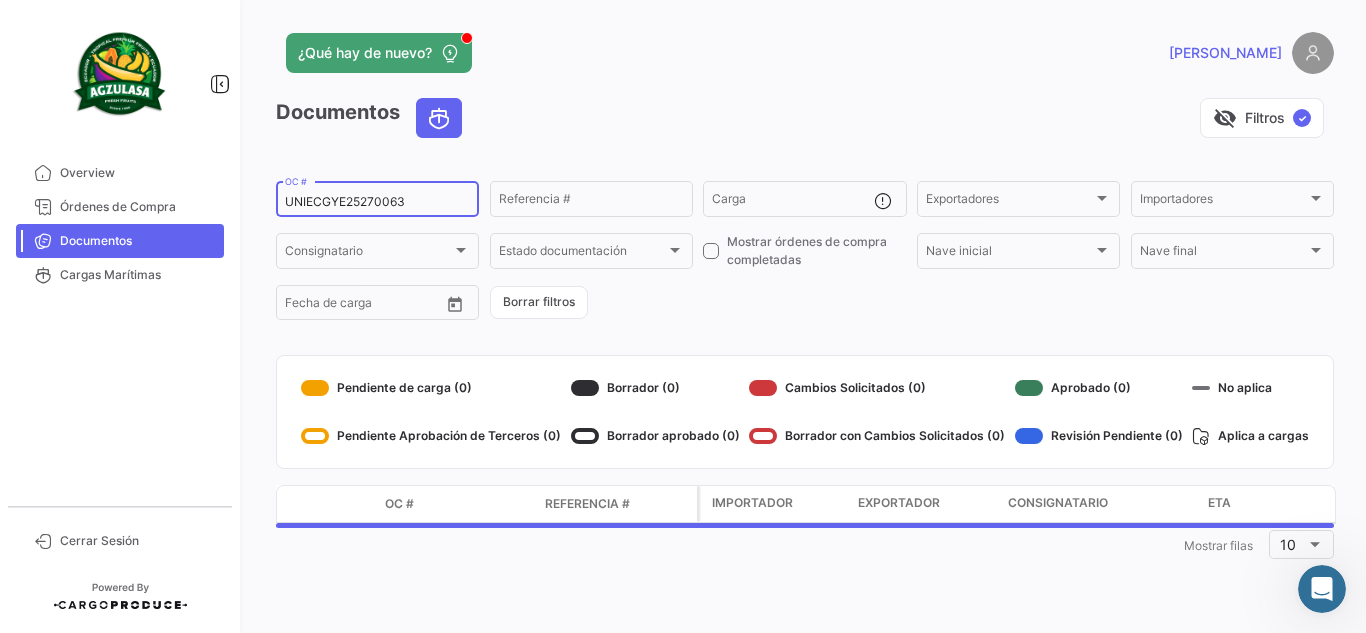type on "UNIECGYE25270063" 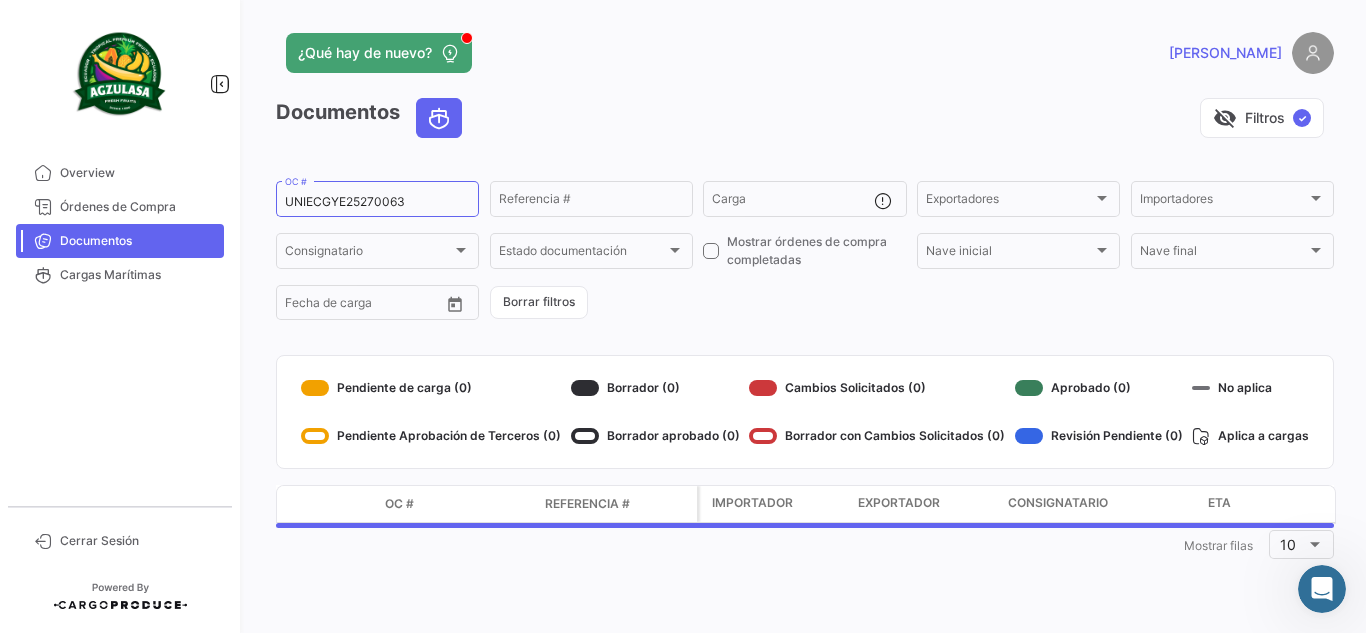 click on "¿Qué hay de nuevo?   [PERSON_NAME]" 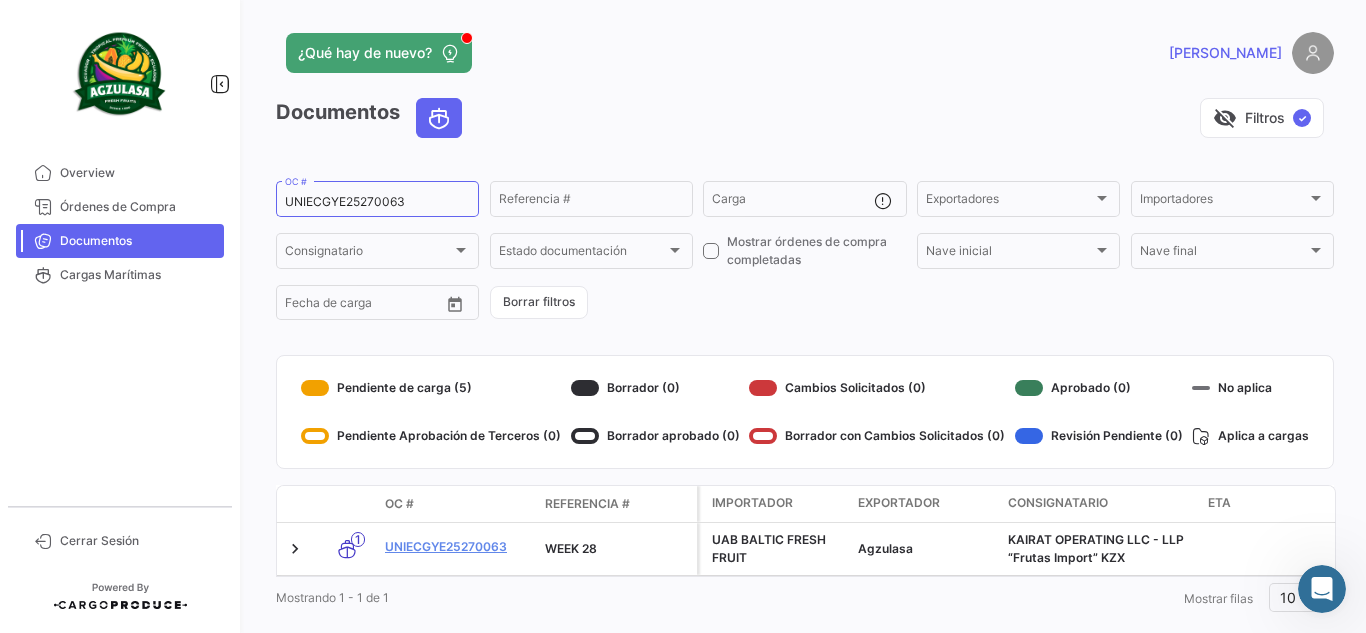 click on "[PERSON_NAME]" 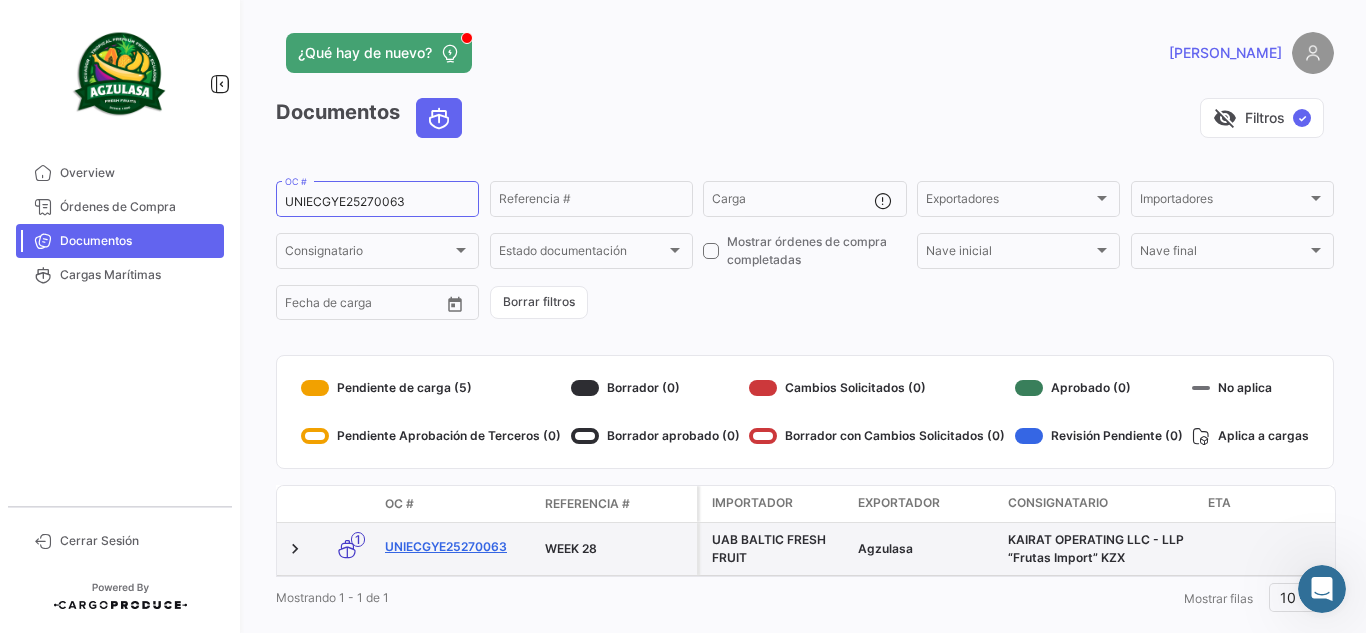 click on "UNIECGYE25270063" 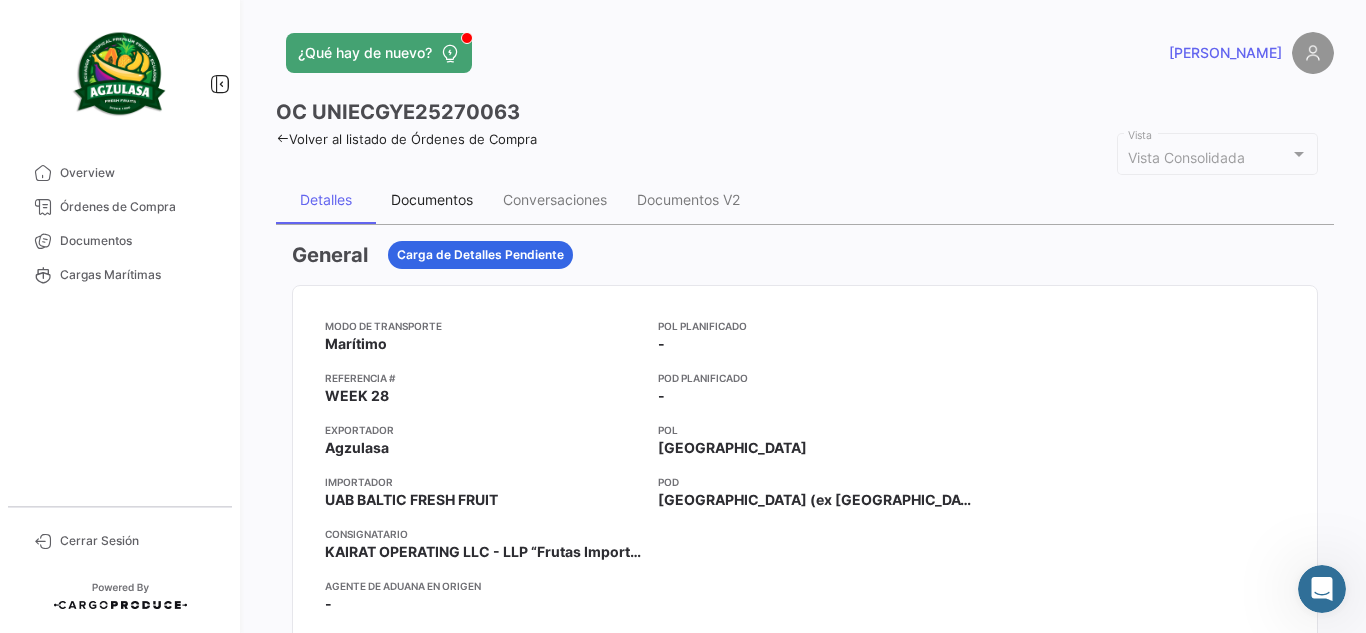 click on "Documentos" at bounding box center [432, 199] 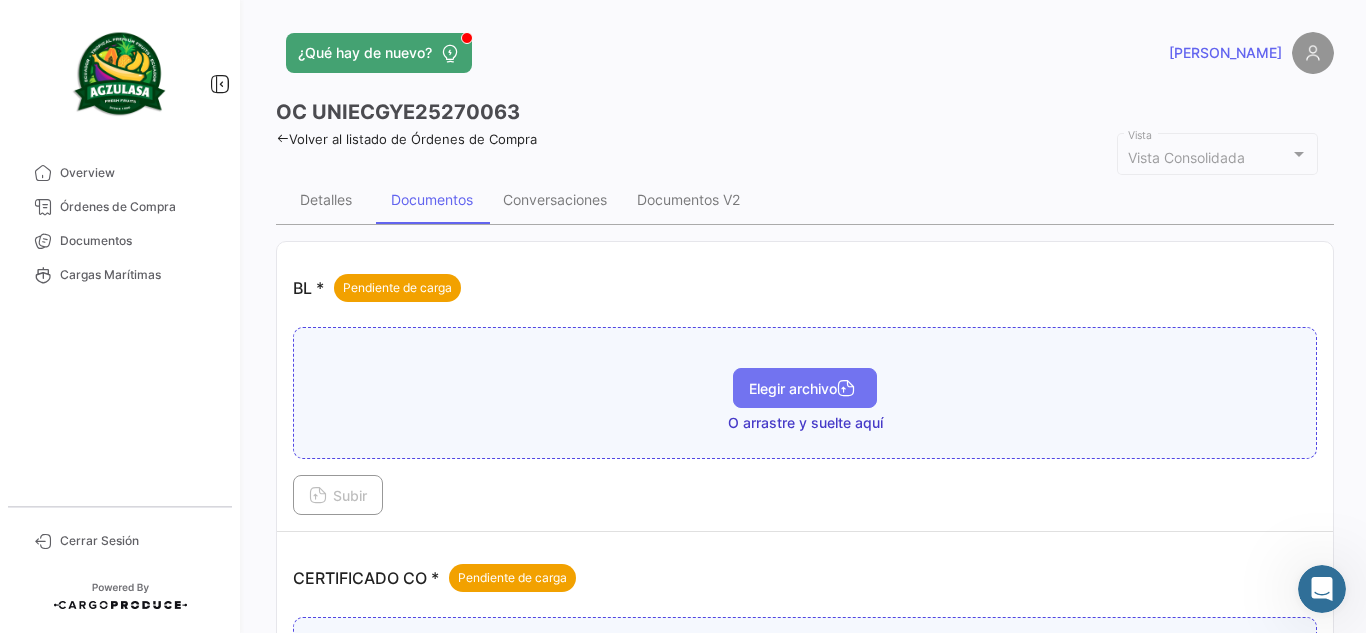 click on "Elegir archivo" at bounding box center [805, 388] 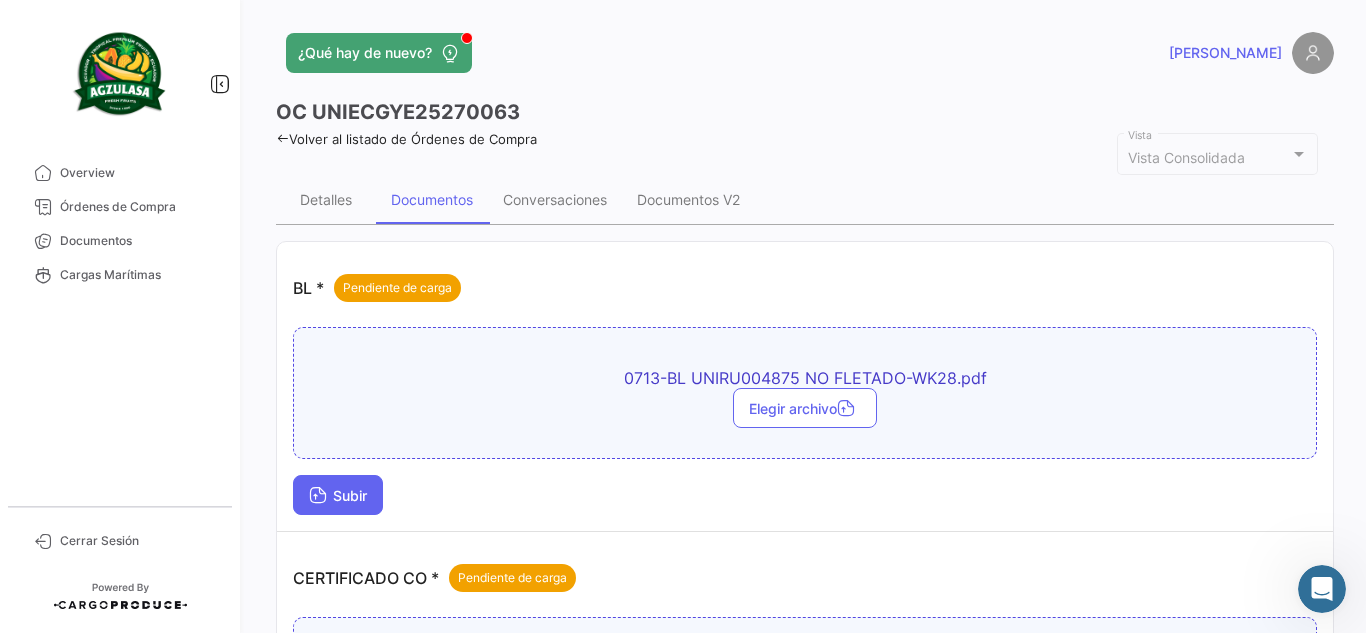 click at bounding box center (318, 497) 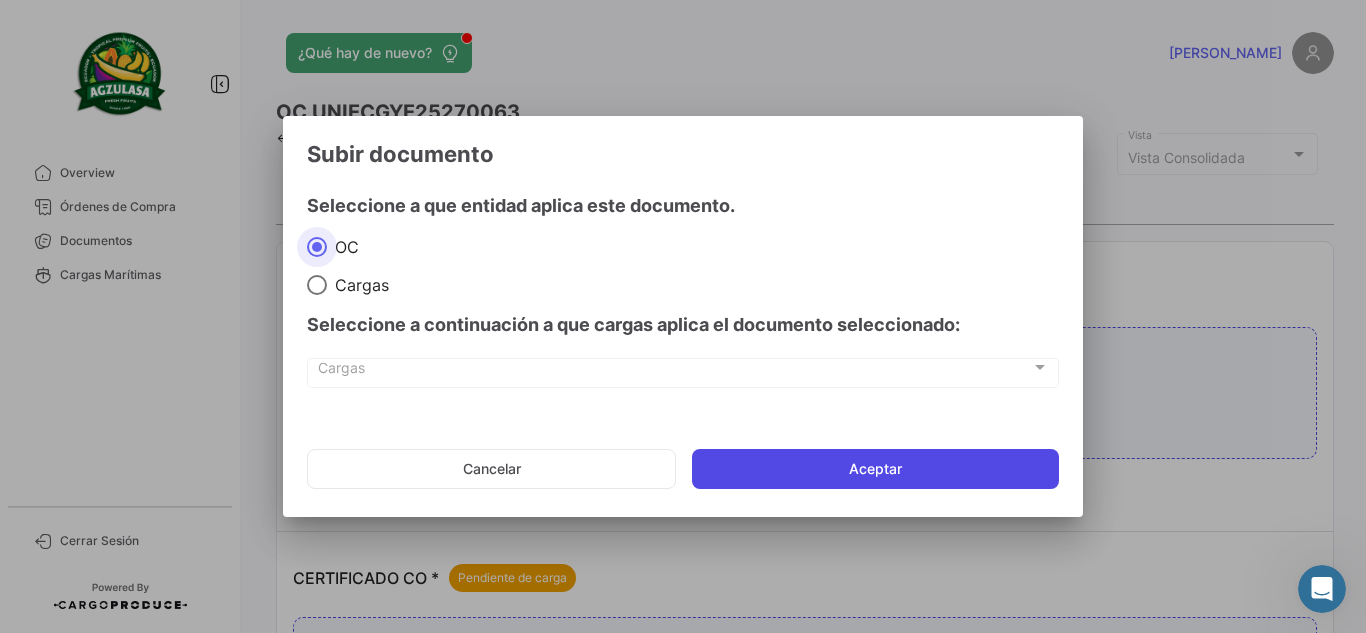 click on "Aceptar" 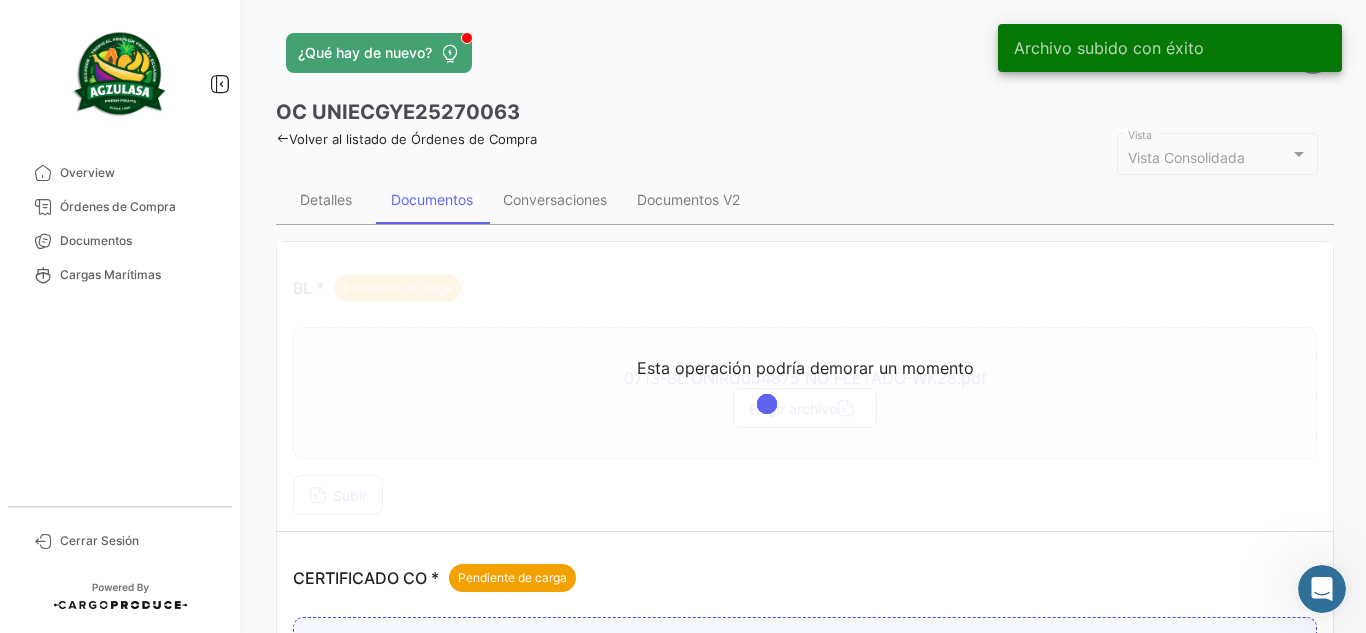 click on "Volver al listado de Órdenes de Compra" 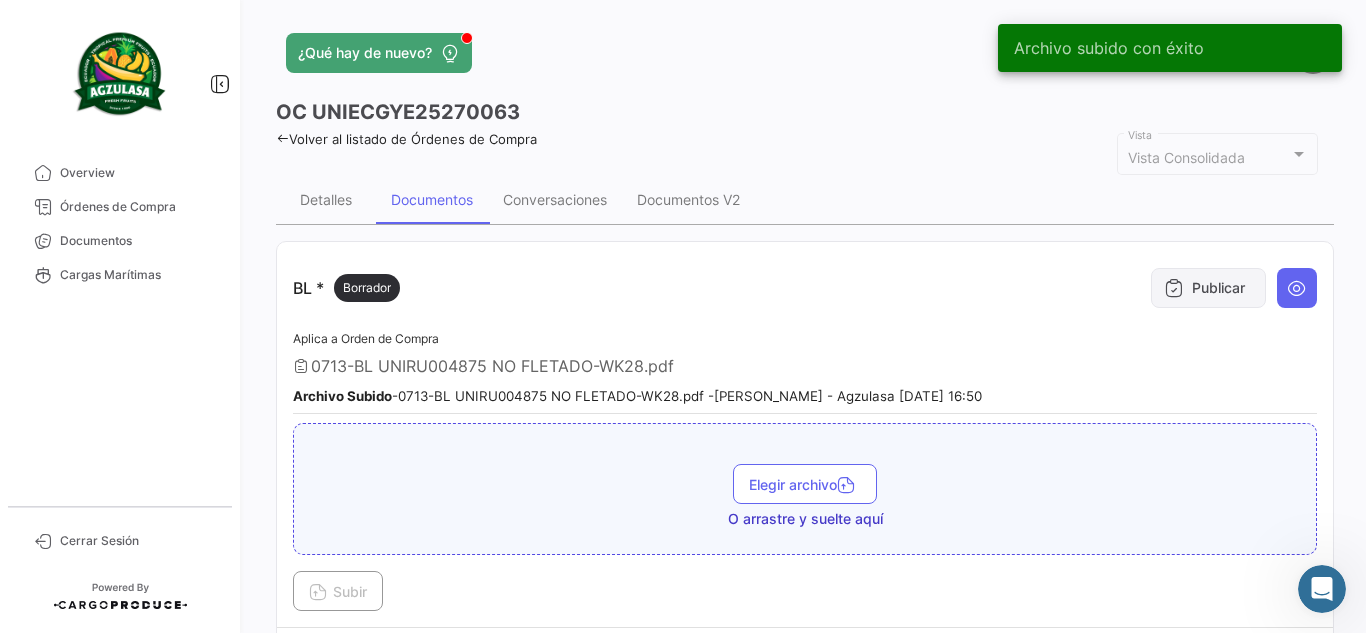 click on "Publicar" at bounding box center (1208, 288) 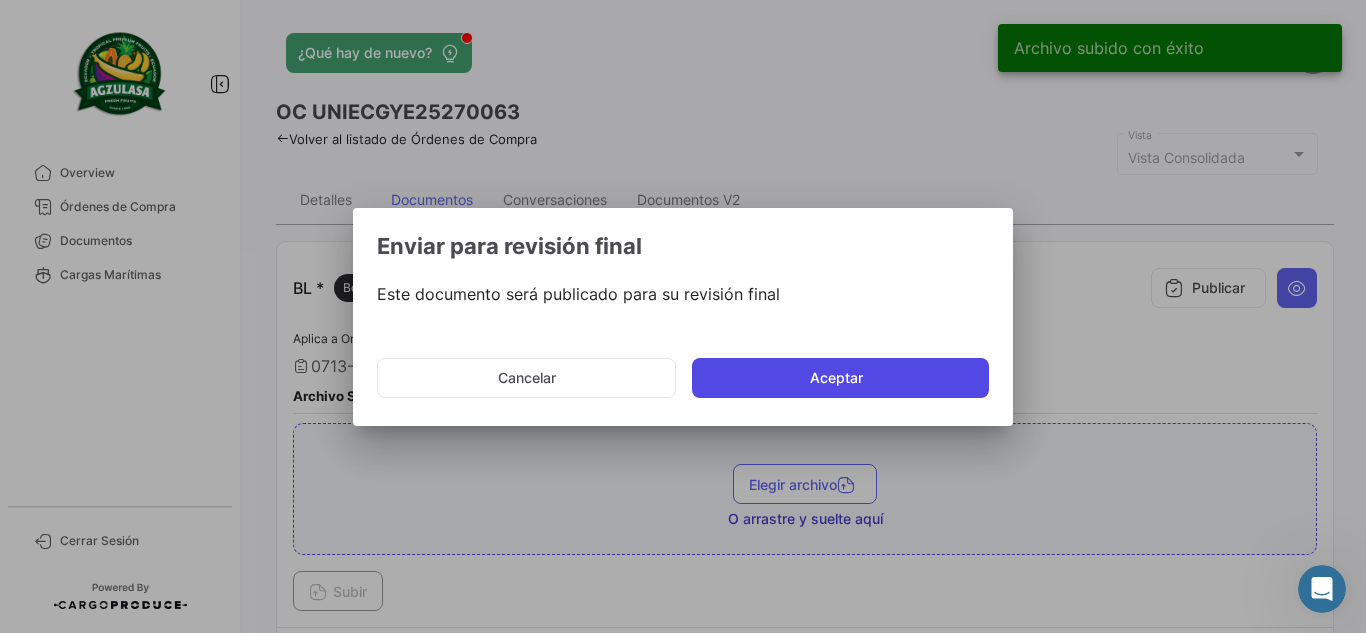 click on "Aceptar" 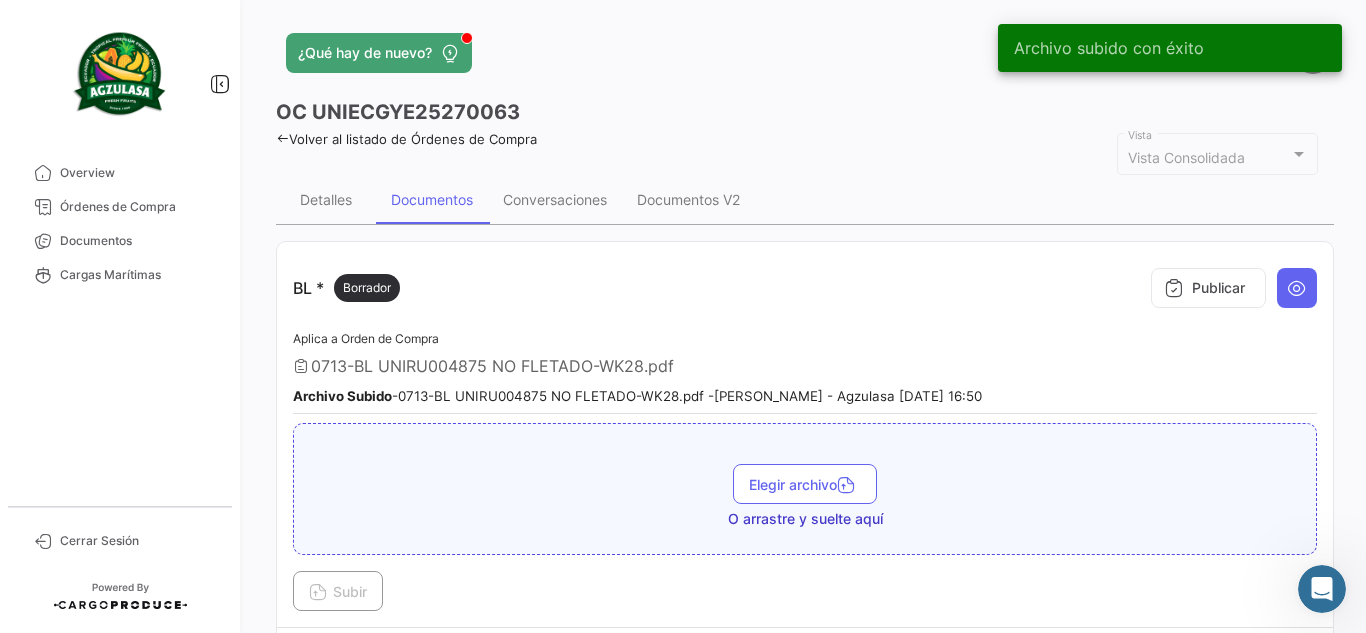 type 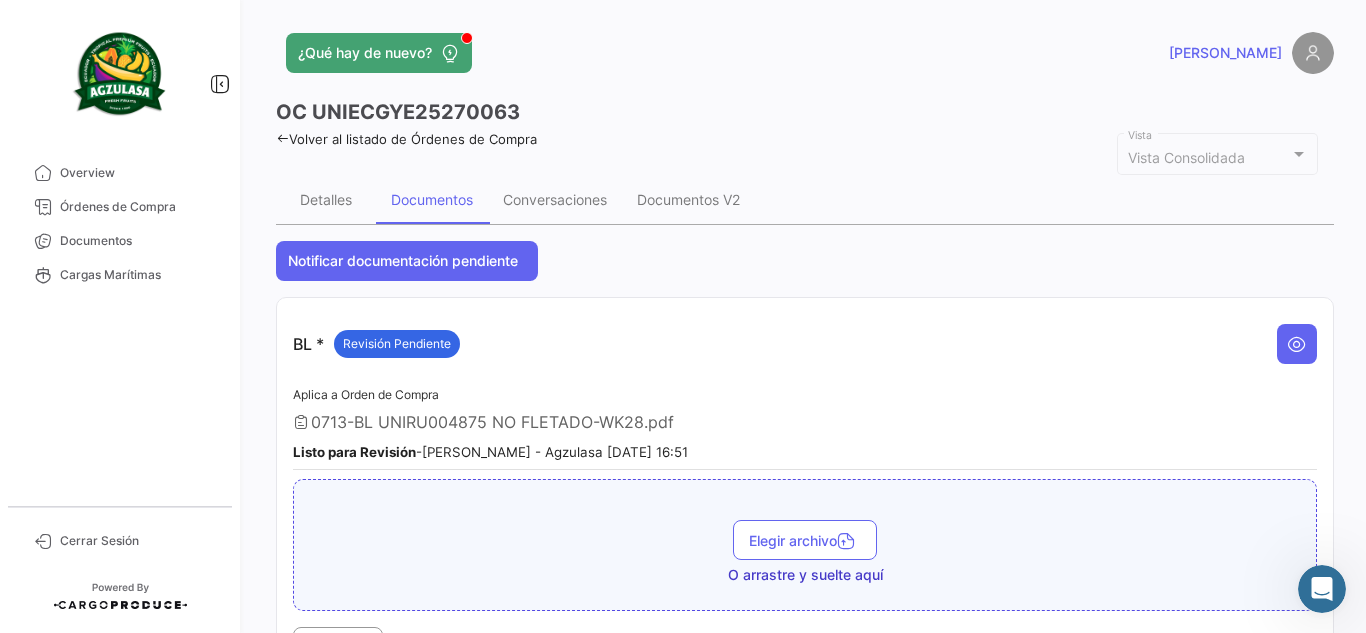 click on "¿Qué hay de nuevo?   [PERSON_NAME]" 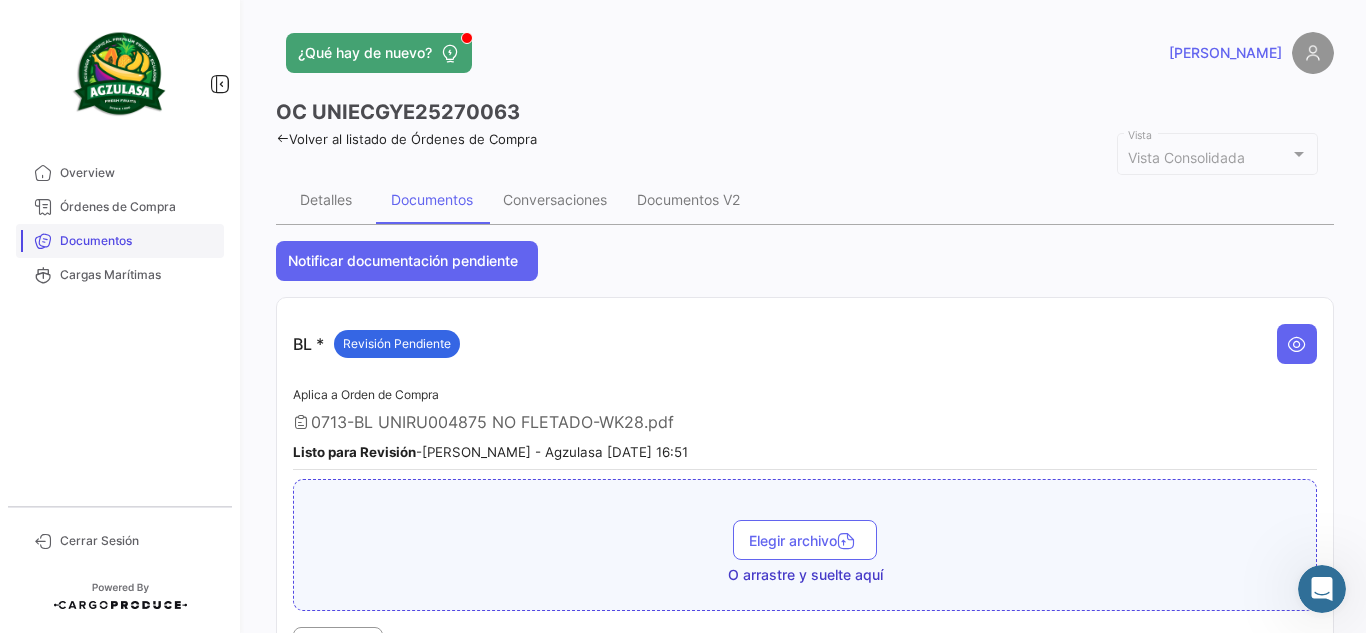 click on "Documentos" at bounding box center [120, 241] 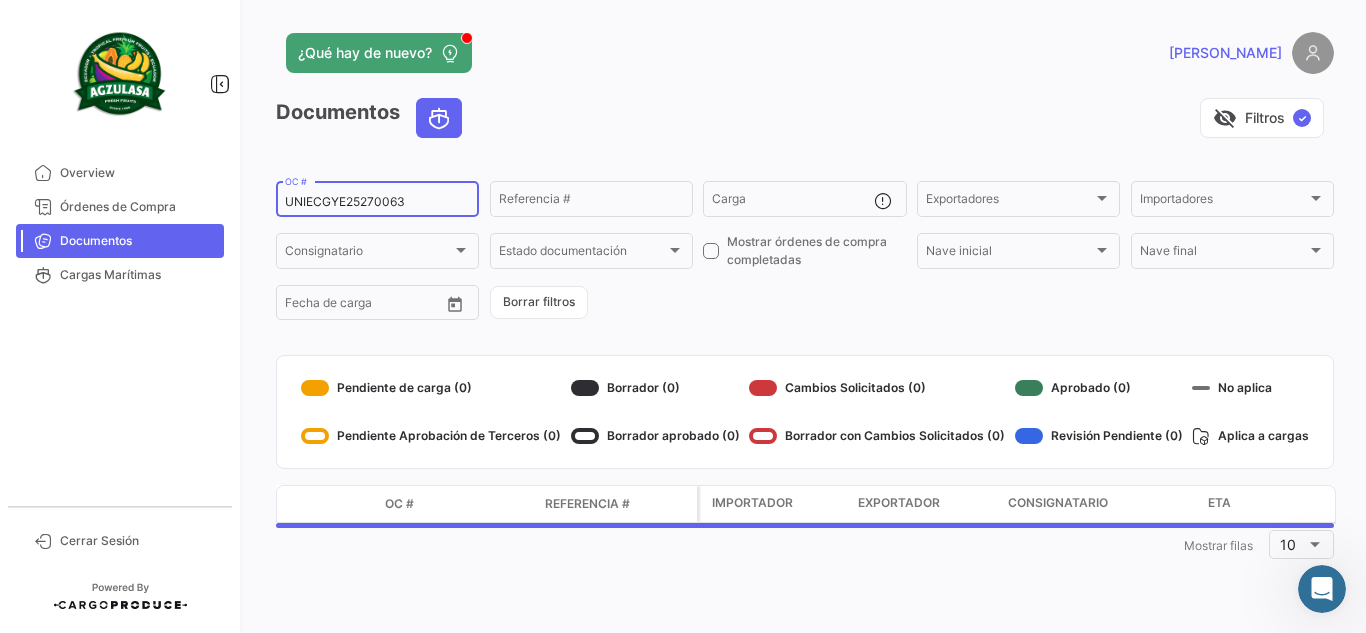 click on "UNIECGYE25270063" at bounding box center [377, 202] 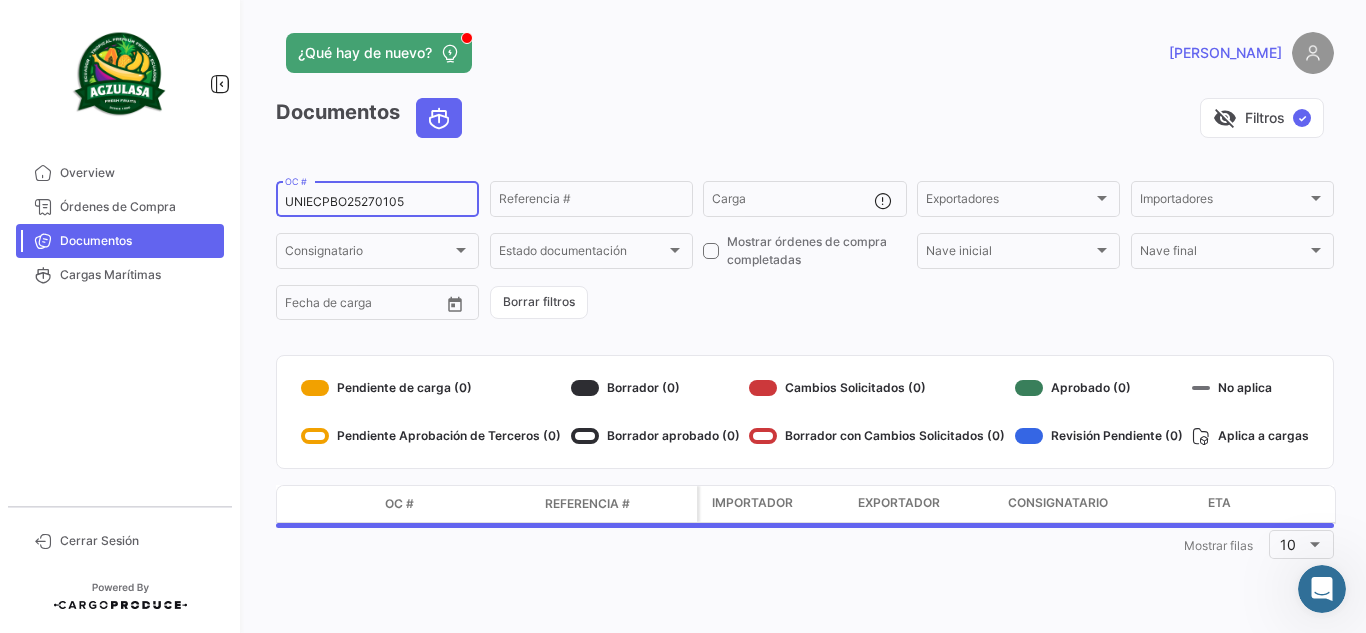 type on "UNIECPBO25270105" 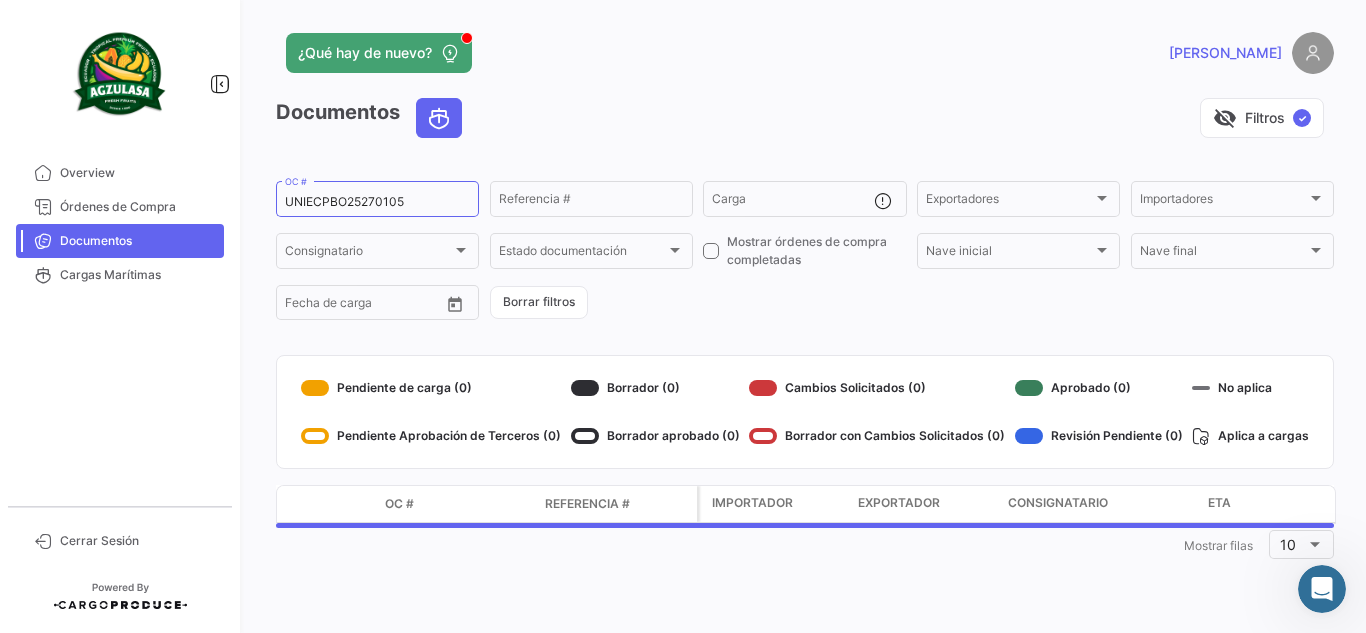 drag, startPoint x: 712, startPoint y: 116, endPoint x: 778, endPoint y: 122, distance: 66.27216 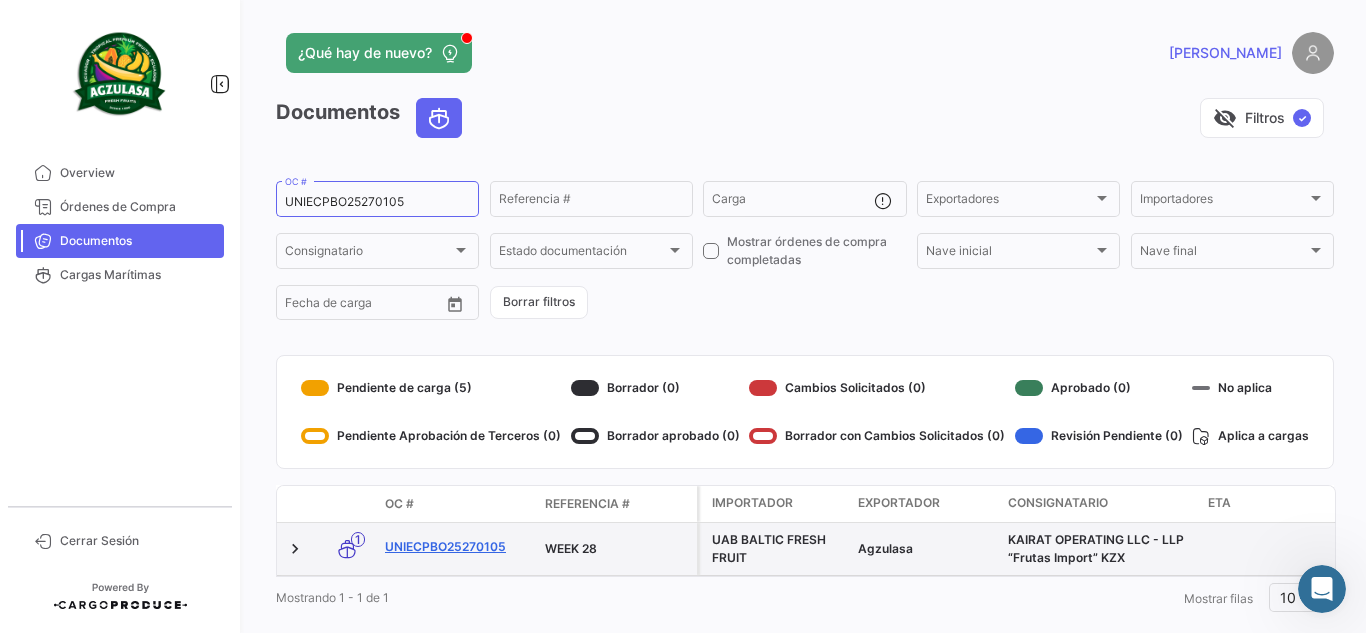 click on "UNIECPBO25270105" 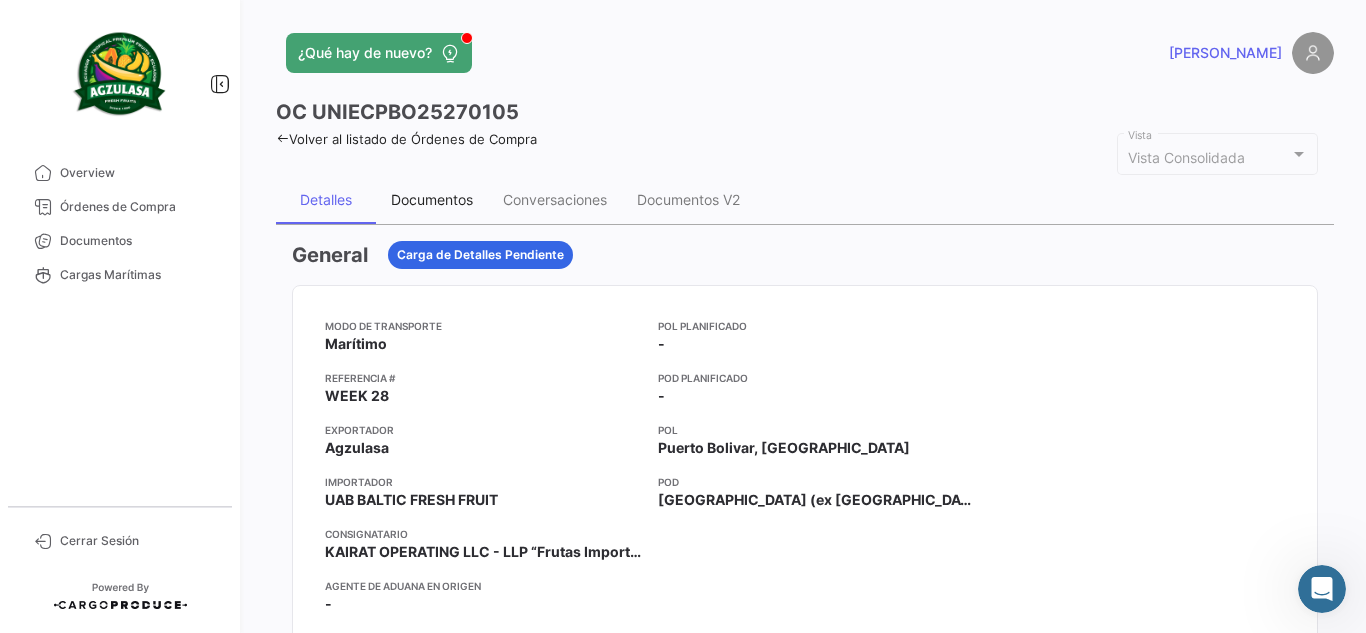 click on "Documentos" at bounding box center (432, 199) 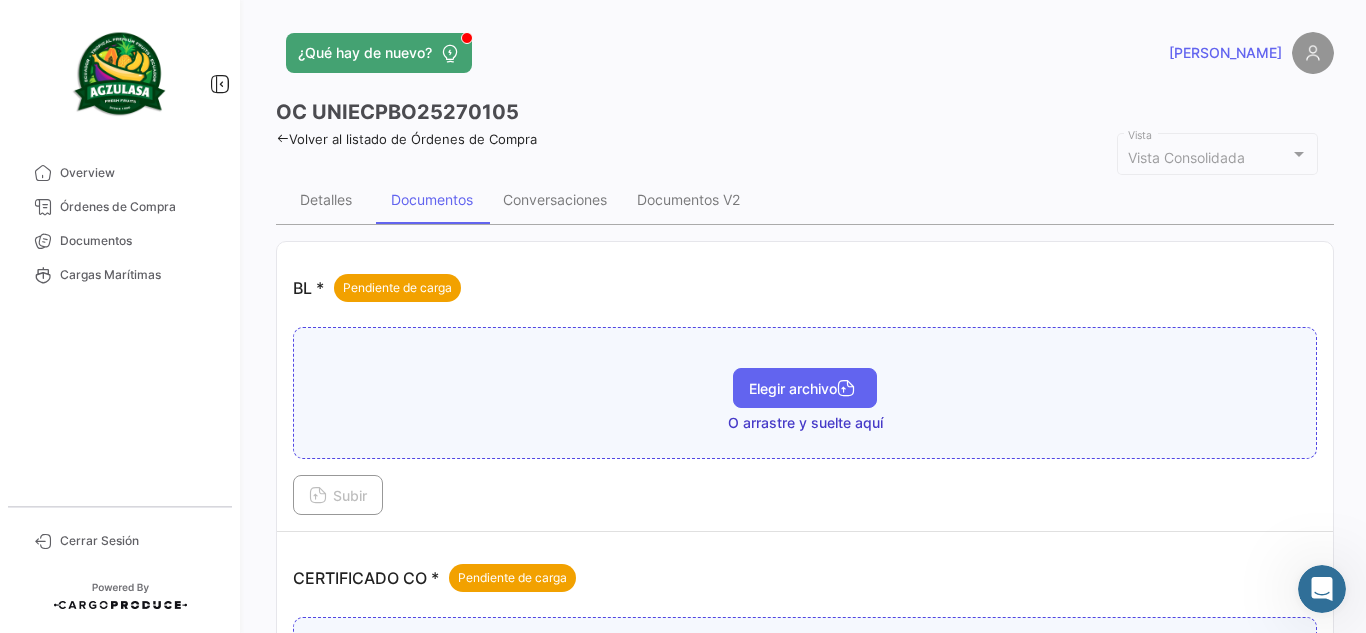 click on "Elegir archivo" at bounding box center (805, 388) 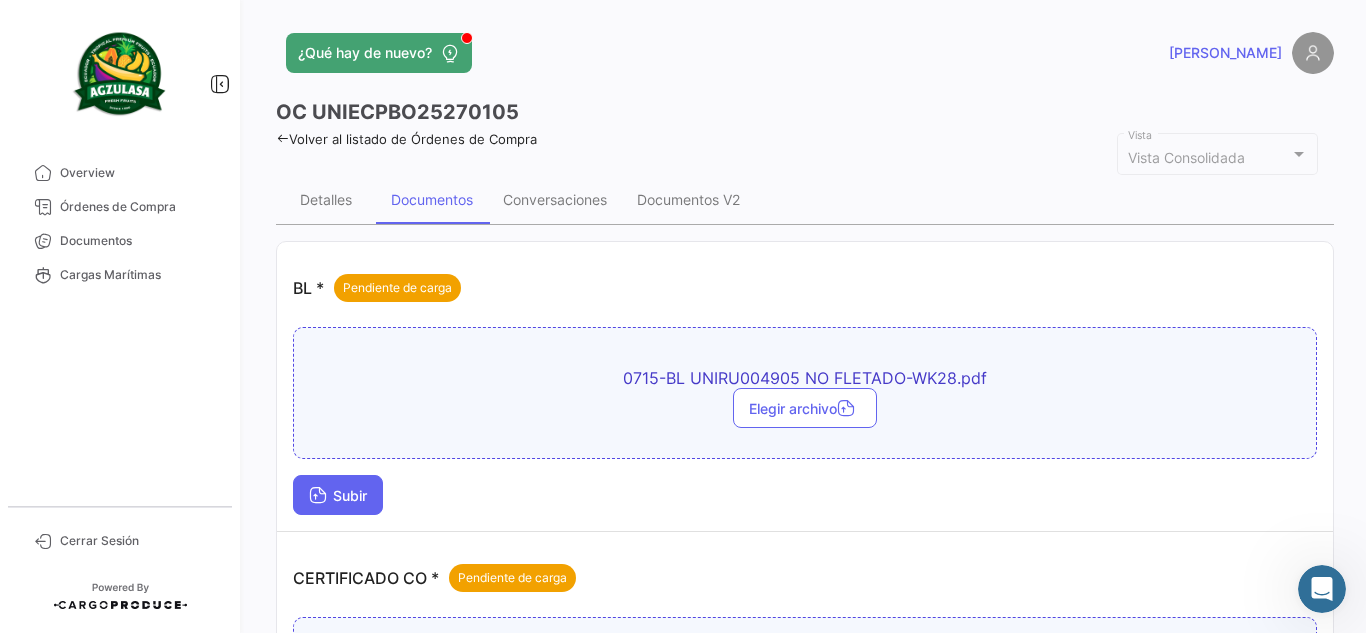 click on "Subir" at bounding box center (338, 495) 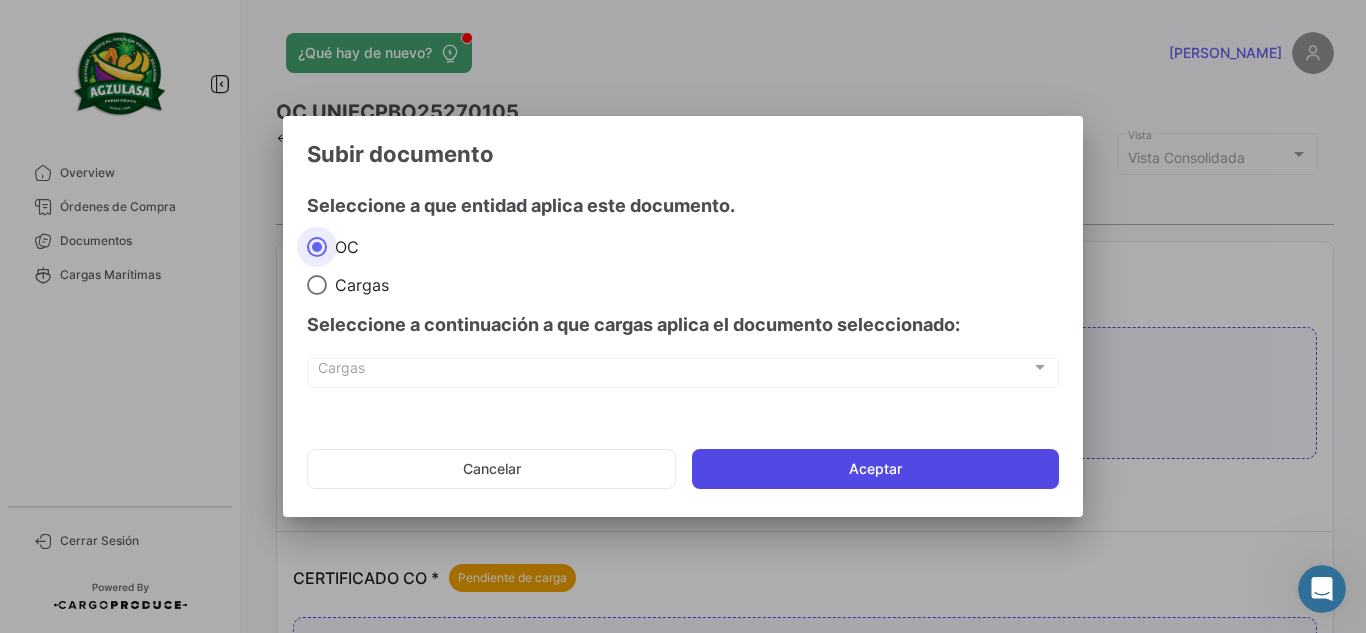 click on "Aceptar" 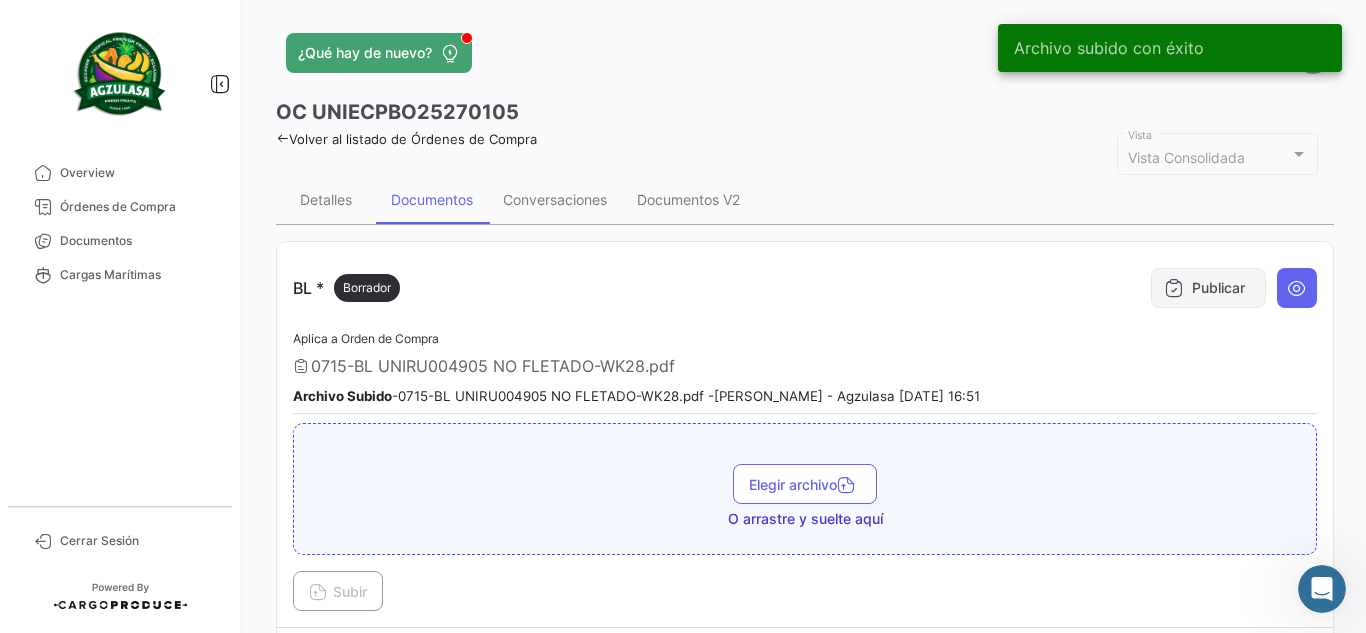 click on "Publicar" at bounding box center [1208, 288] 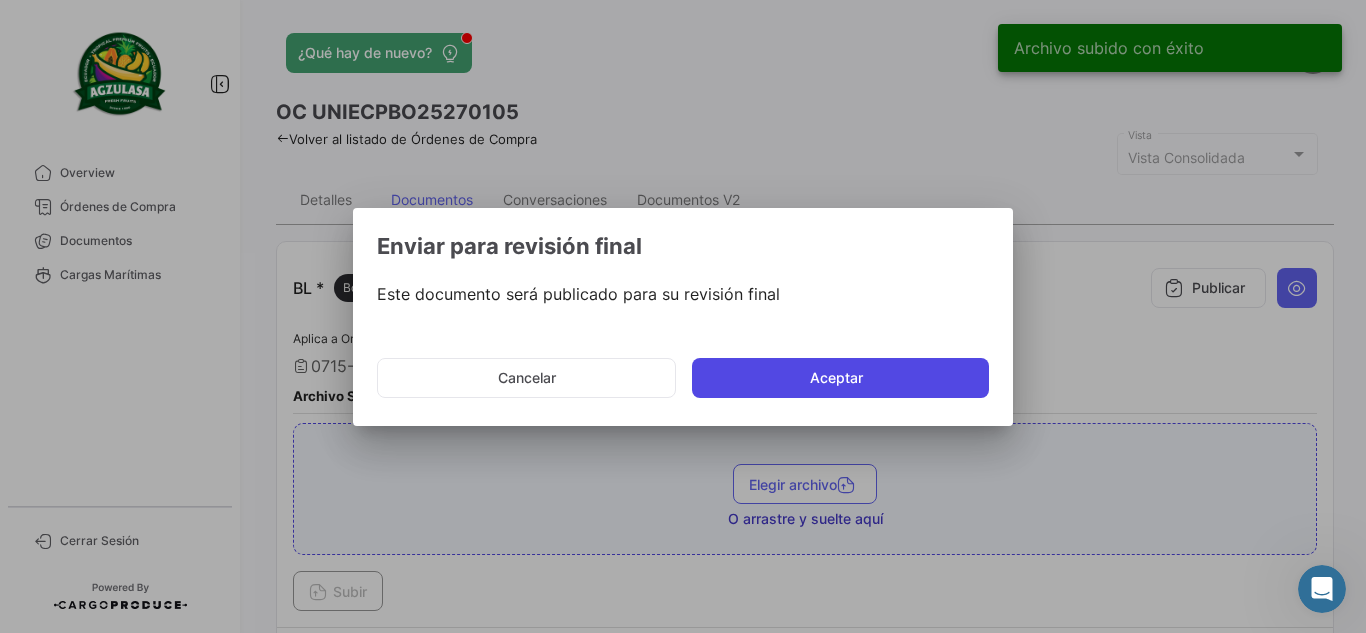 click on "Aceptar" 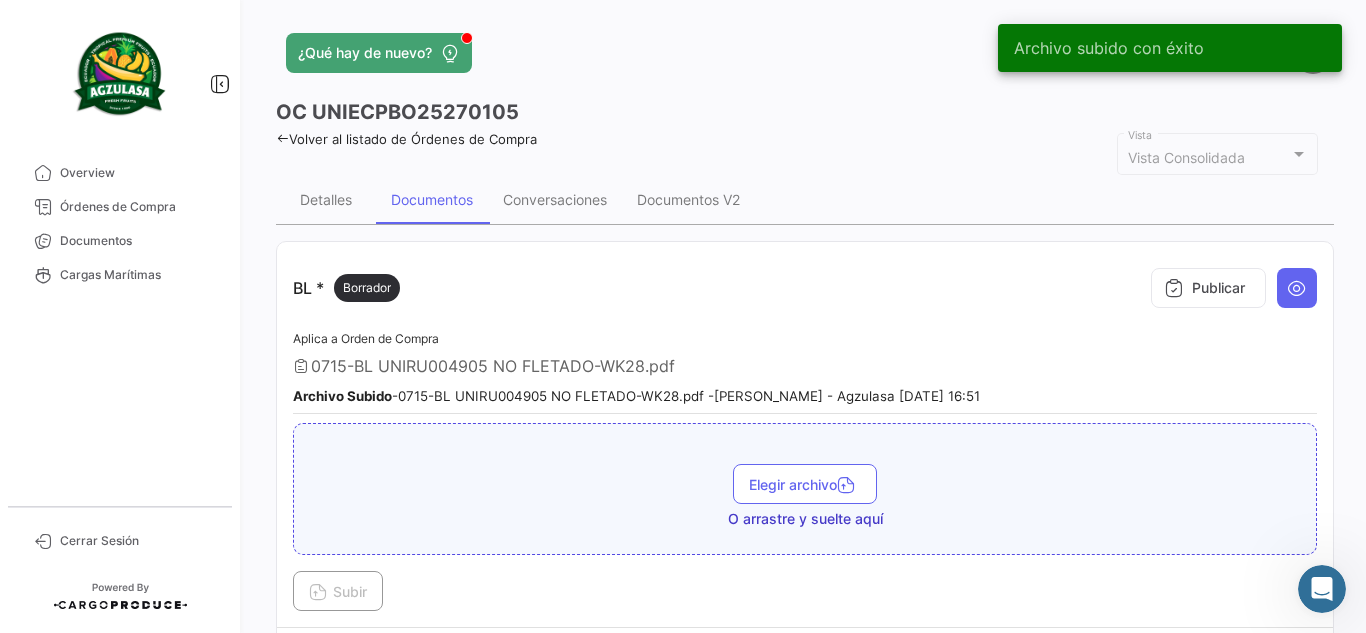 click on "OC
UNIECPBO25270105" 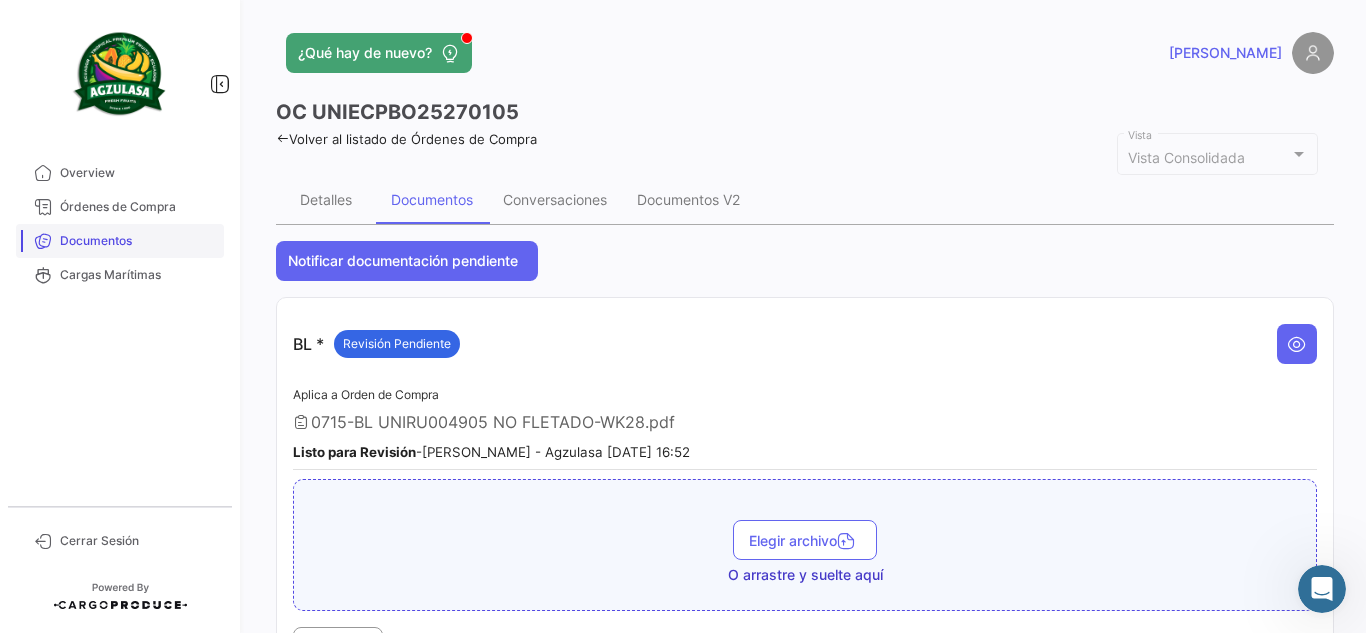 click on "Documentos" at bounding box center (138, 241) 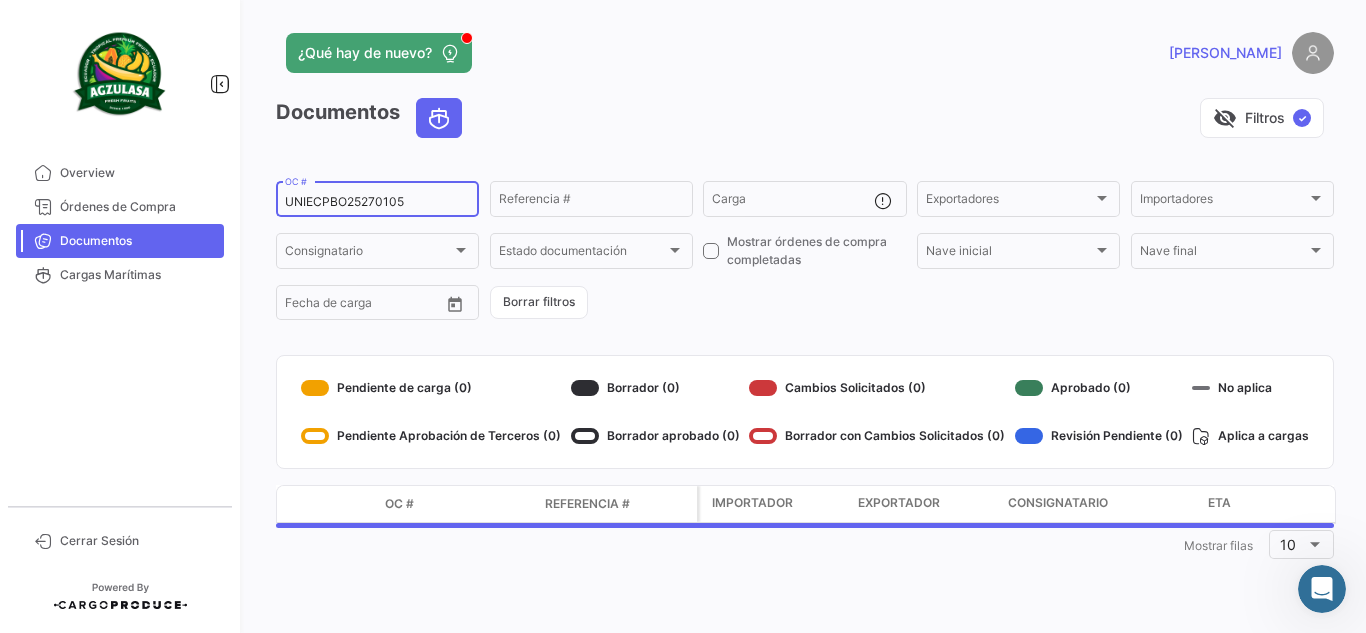 click on "UNIECPBO25270105" at bounding box center [377, 202] 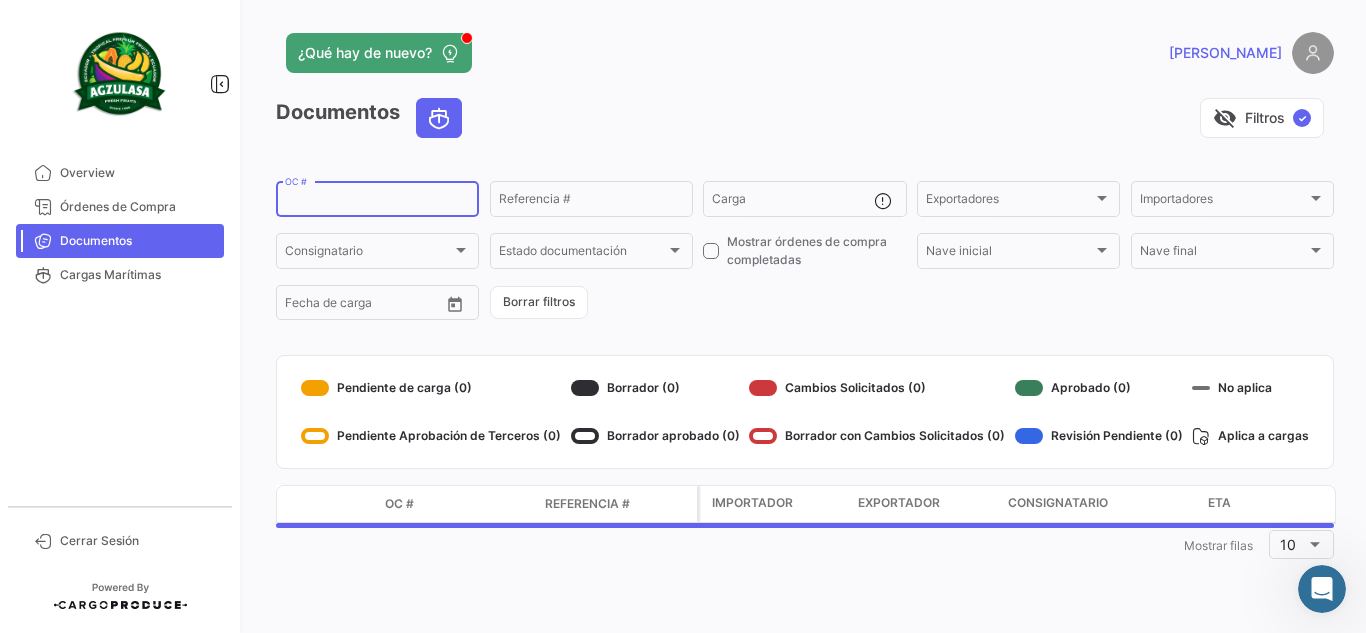 paste on "UNIECPBO25270129" 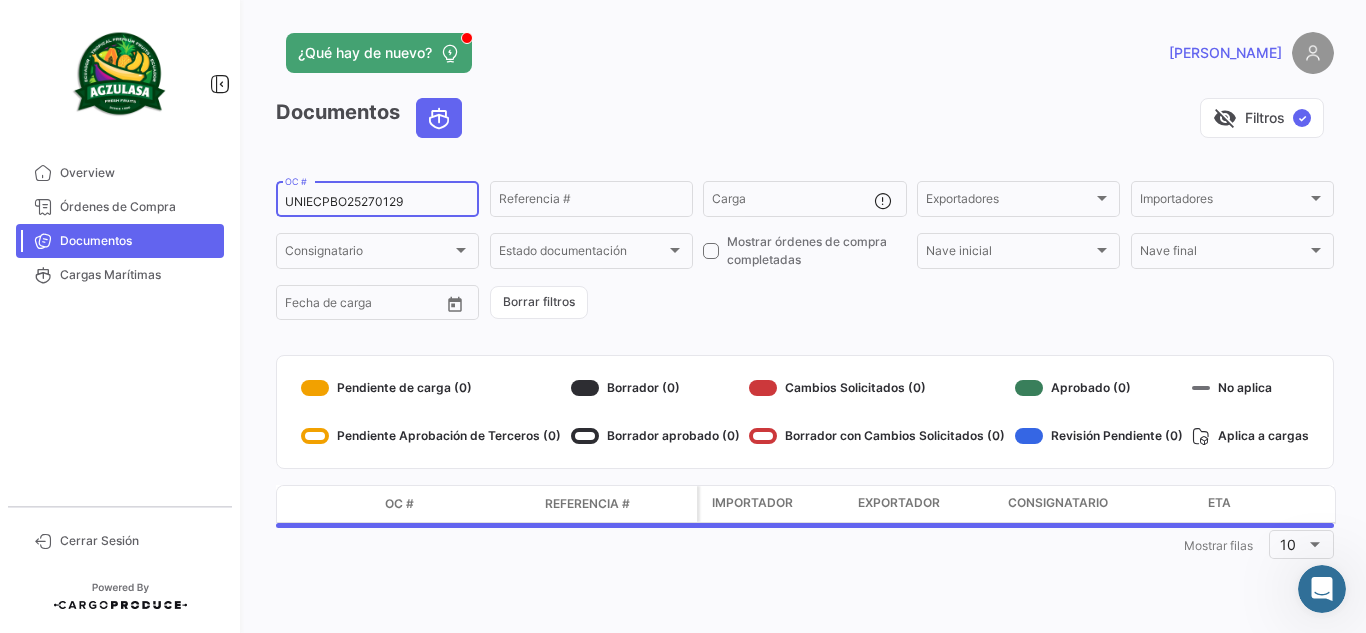 type on "UNIECPBO25270129" 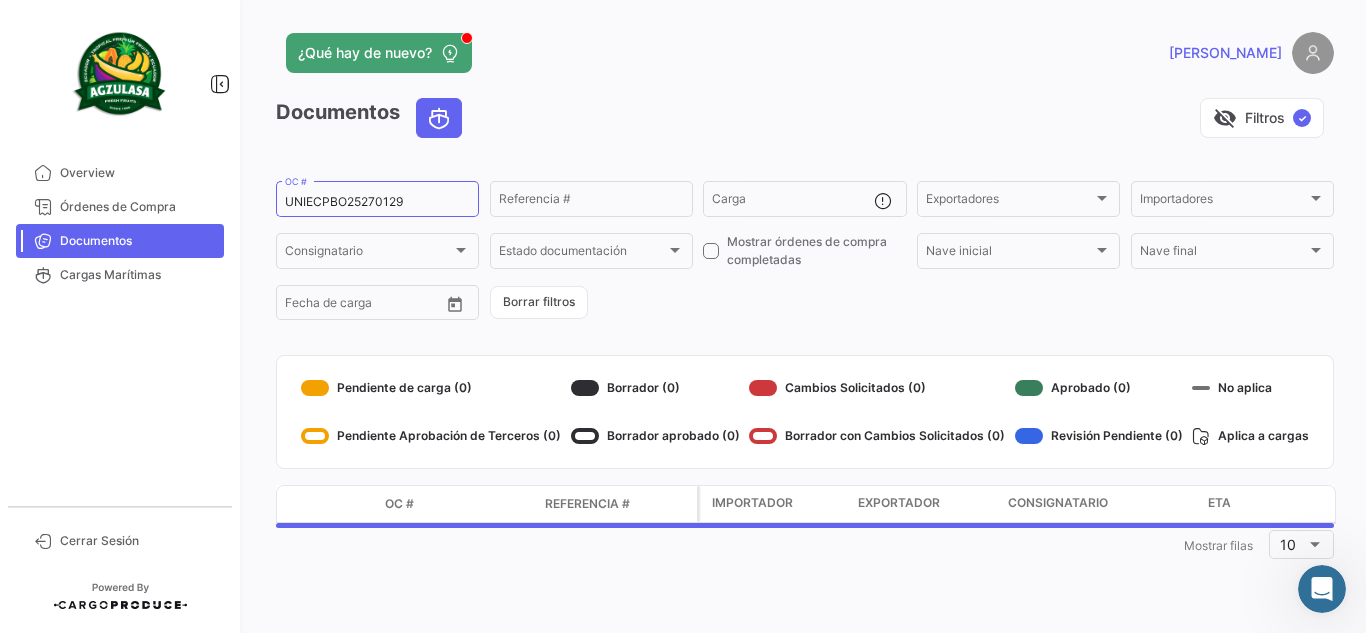click on "¿Qué hay de nuevo?   [PERSON_NAME]   Documentos   visibility_off   Filtros  ✓ UNIECPBO25270129  OC #   Referencia #   Carga  Exportadores Exportadores Importadores Importadores Consignatario Consignatario Estado documentación Estado documentación    Mostrar órdenes de compra completadas  Nave inicial Nave inicial Nave final Nave final Desde –  Fecha de carga   Borrar filtros   Pendiente de carga (0)   Pendiente Aprobación de Terceros (0)   Borrador (0)   Borrador aprobado (0)   Cambios Solicitados (0)   Borrador con Cambios Solicitados (0)   Aprobado (0)   Revisión Pendiente (0)   No aplica   Aplica a cargas  Modo de Transporte OC # Referencia # Importador Exportador Consignatario ETA ETD  1  Mostrar filas 10" 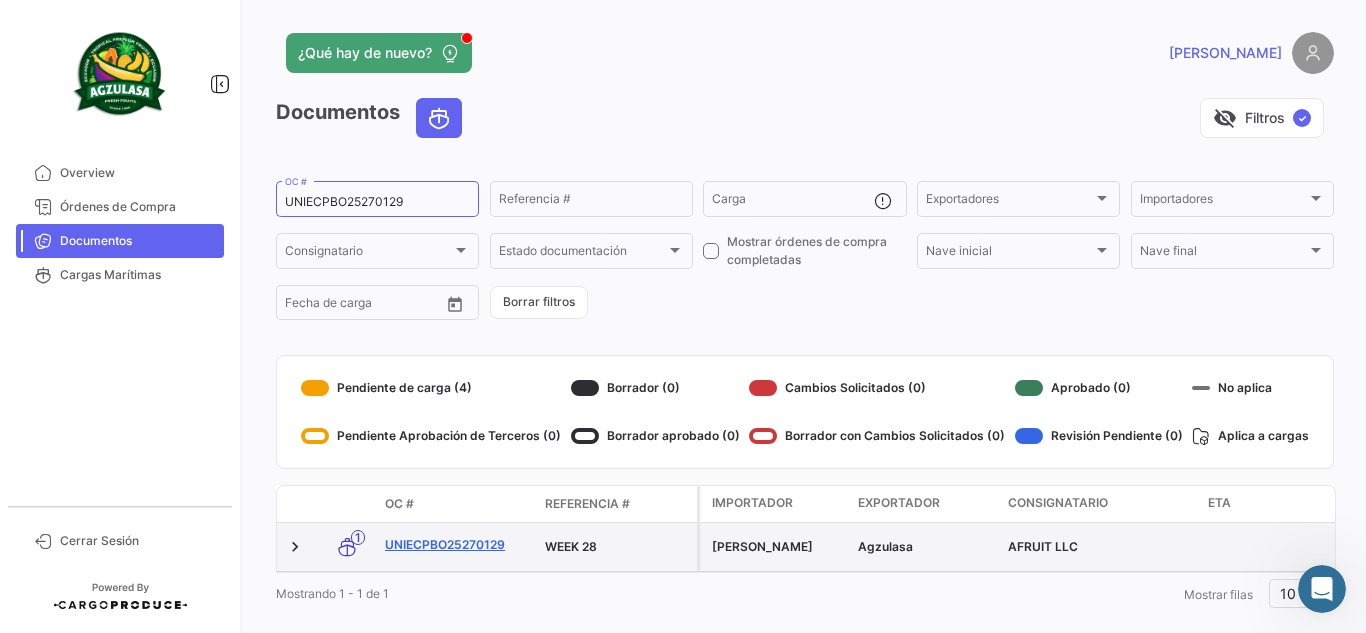 click on "UNIECPBO25270129" 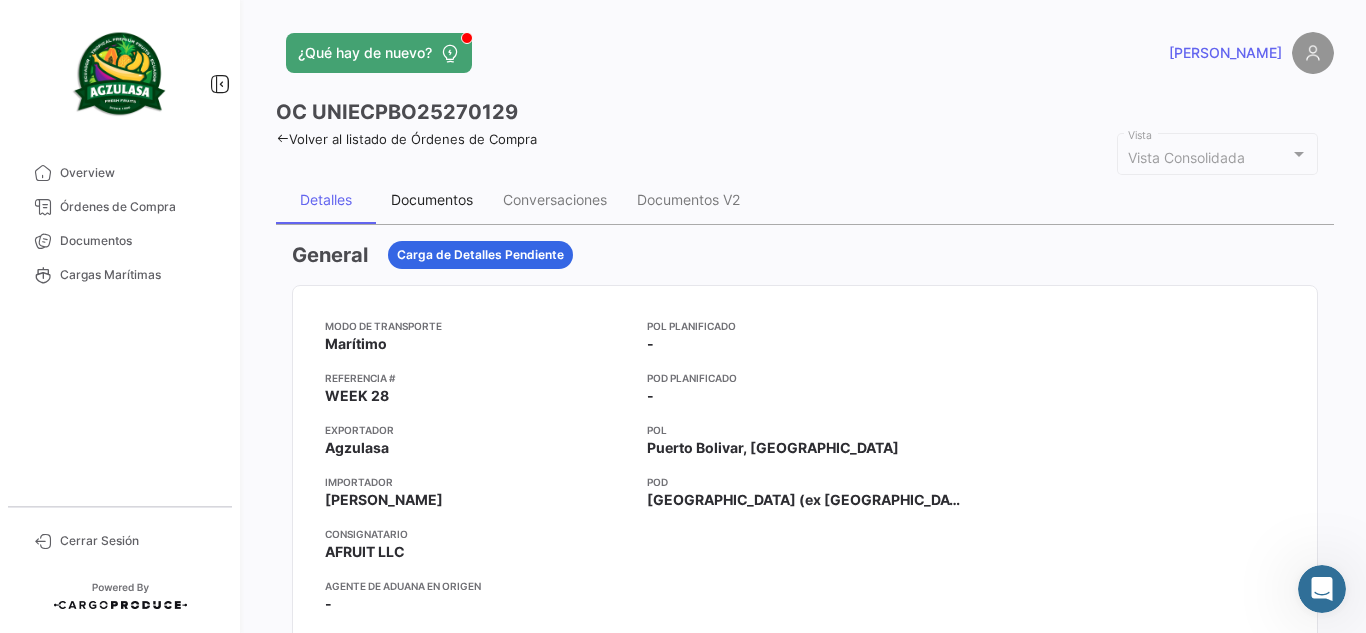 click on "Documentos" at bounding box center (432, 200) 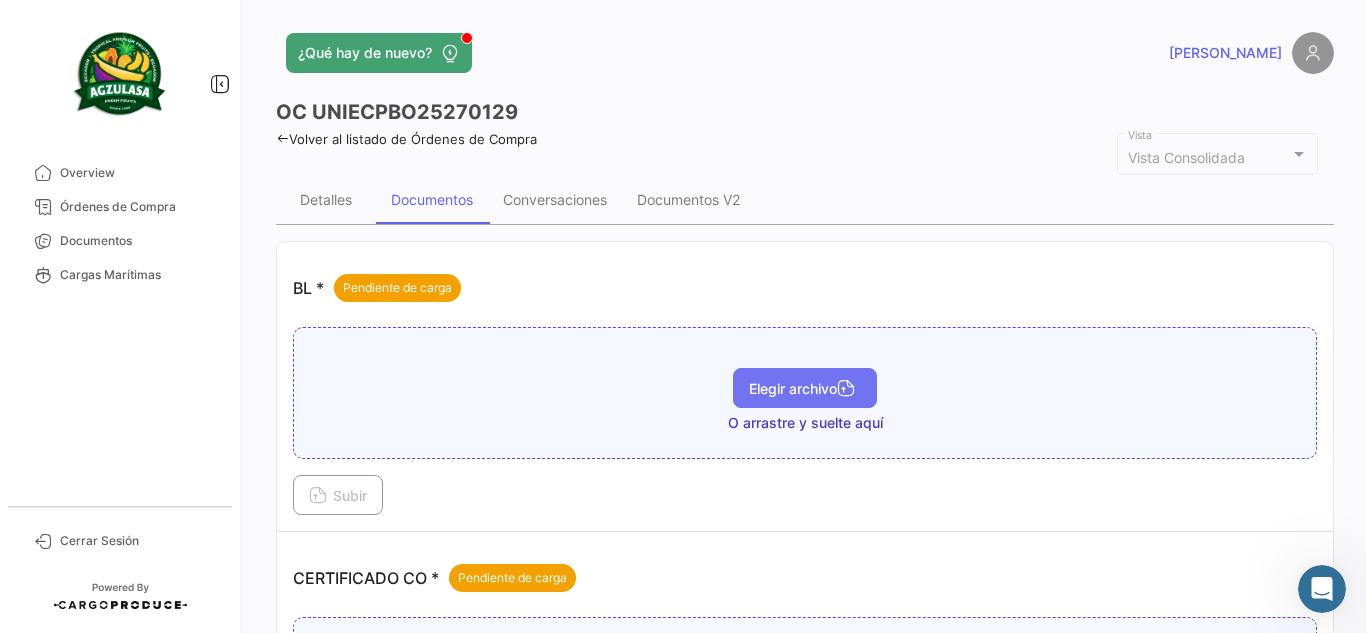 click on "Elegir archivo" at bounding box center (805, 388) 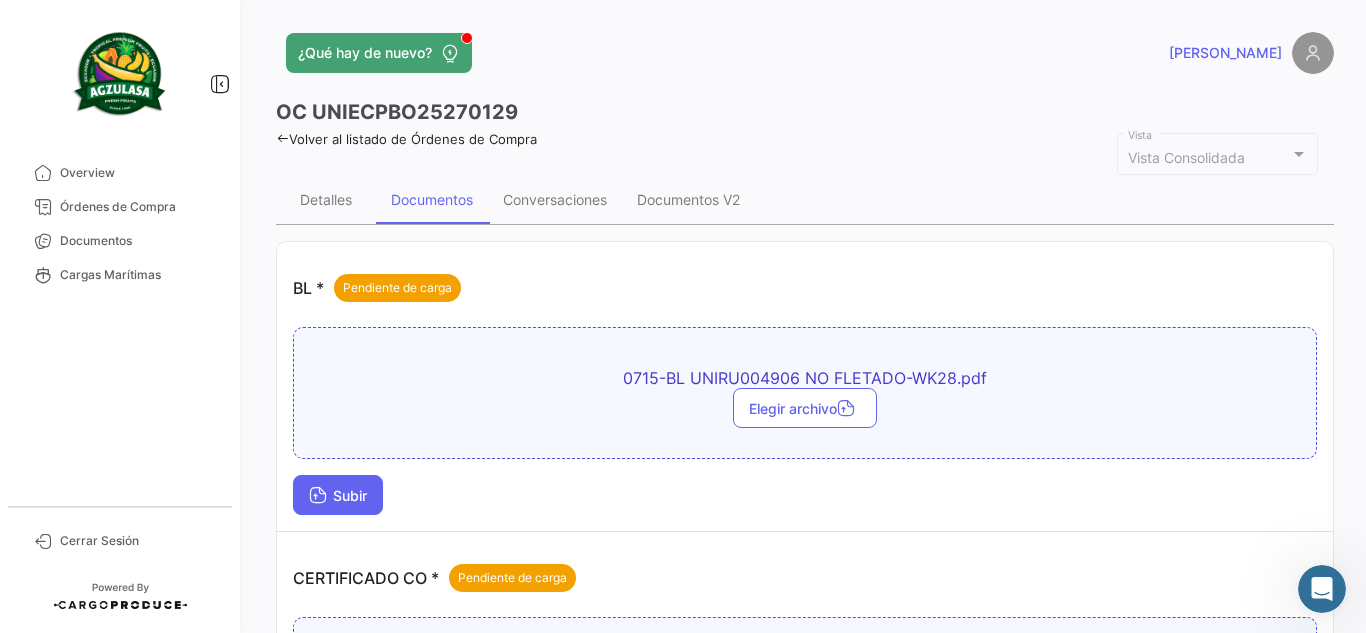 click on "Subir" at bounding box center [338, 495] 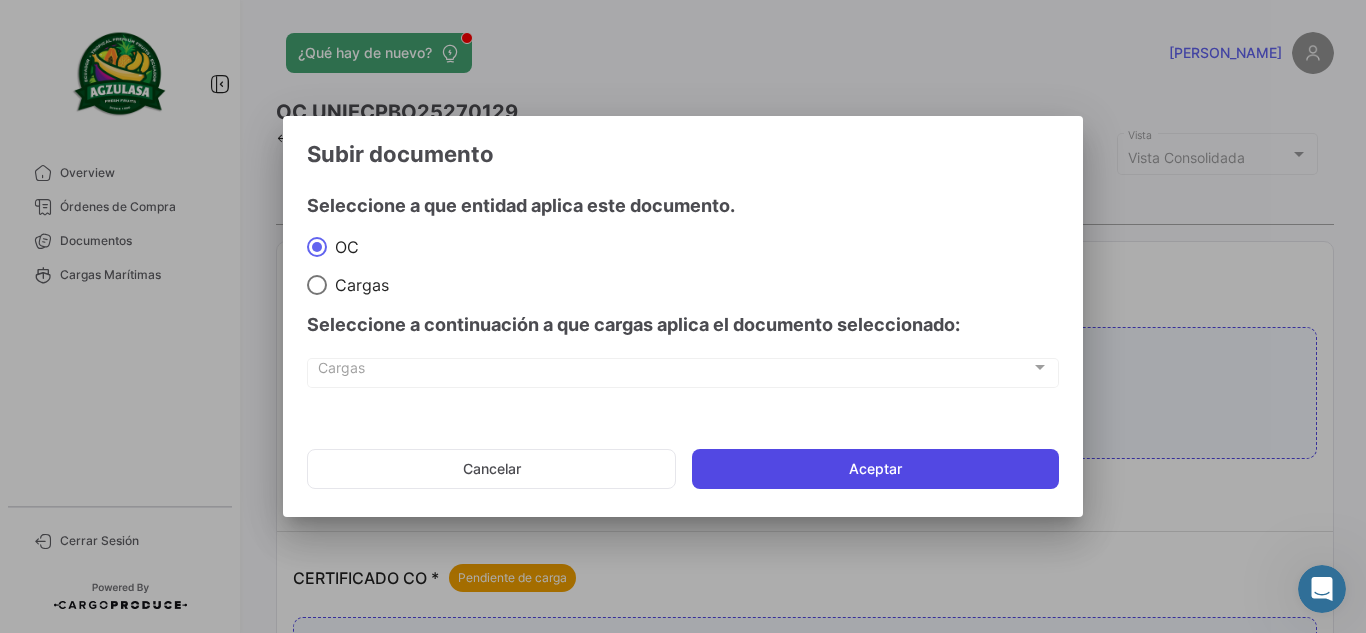 click on "Aceptar" 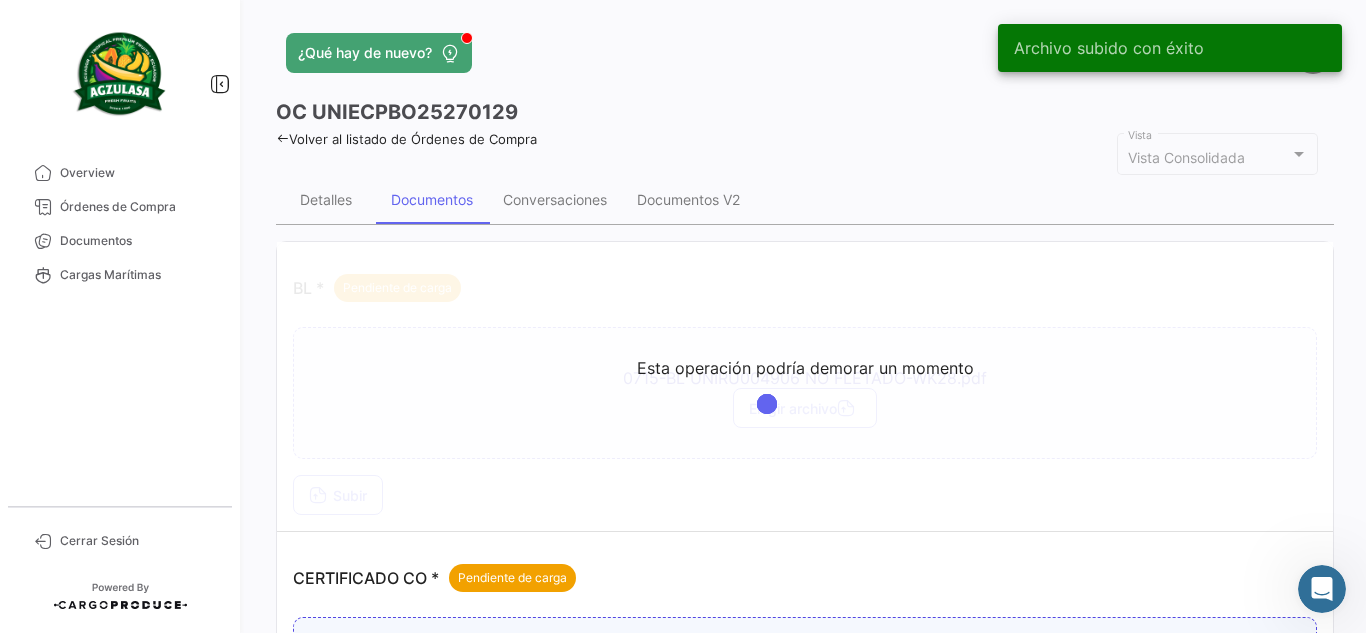 click on "OC
UNIECPBO25270129" 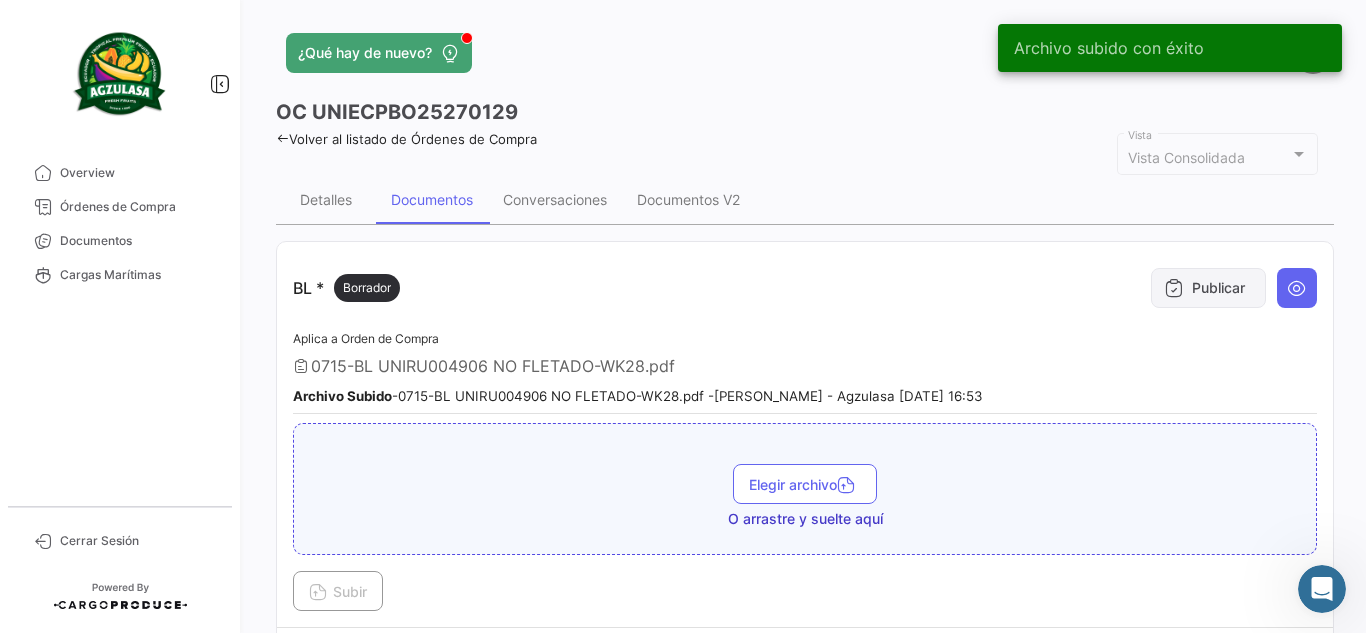 click on "Publicar" at bounding box center (1208, 288) 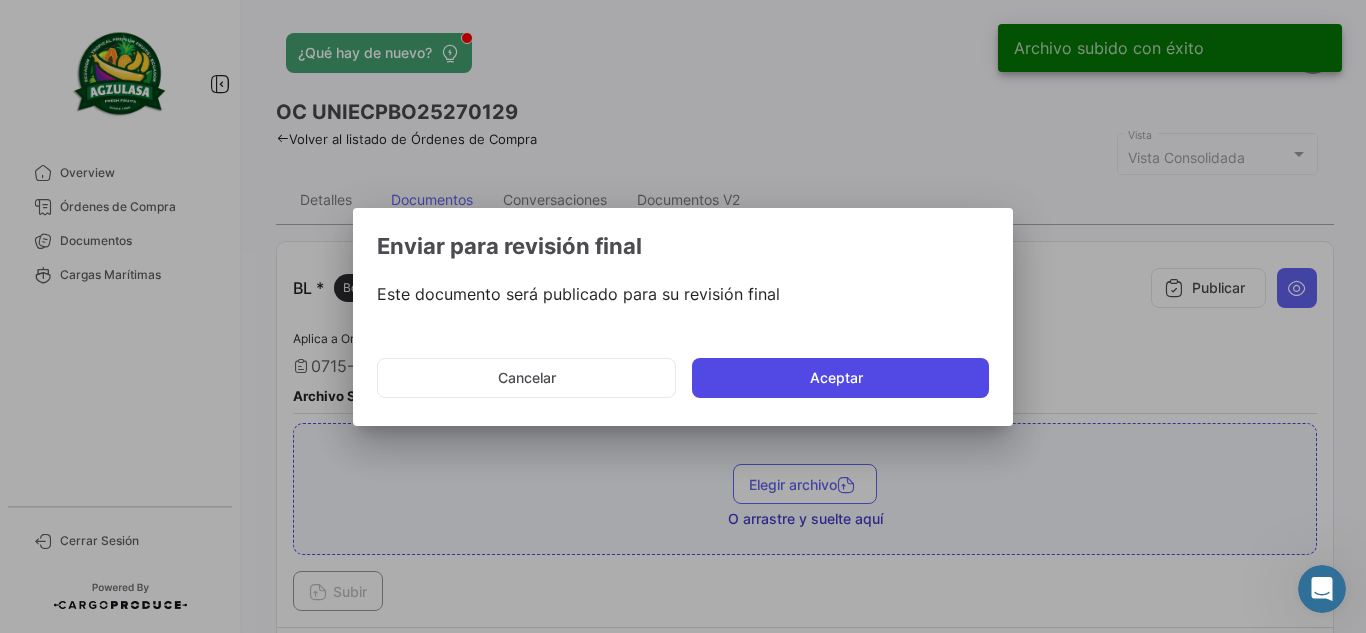 click on "Aceptar" 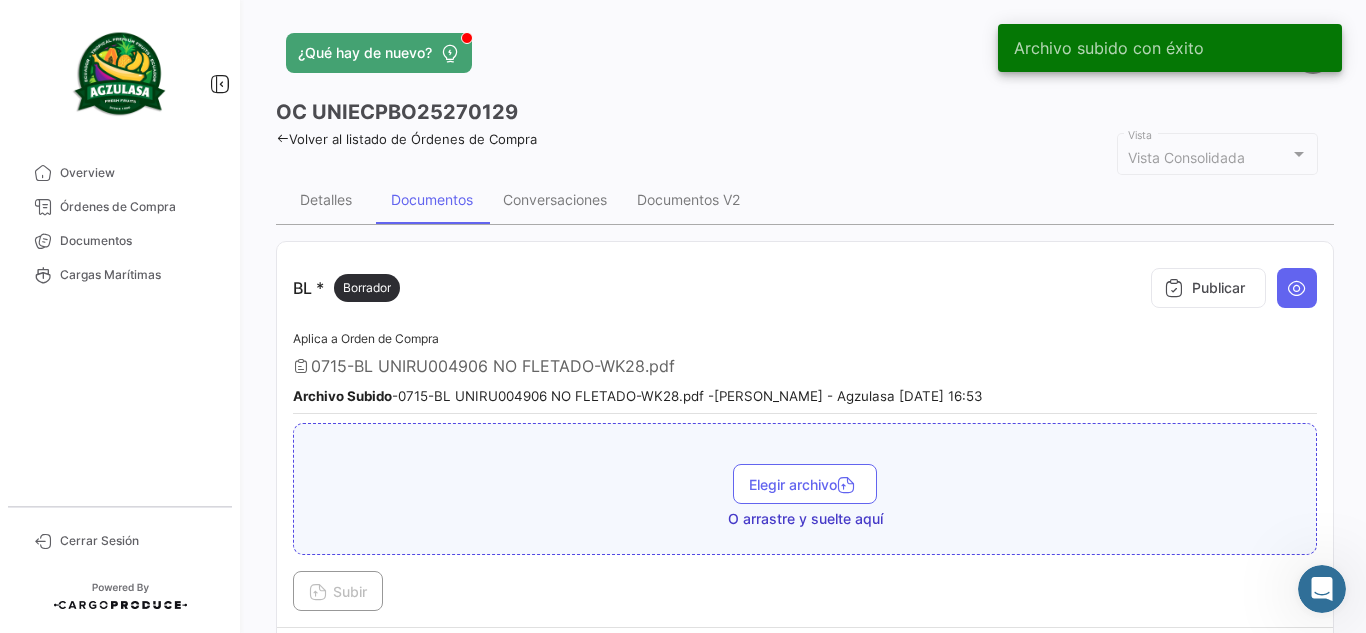 click on "OC
UNIECPBO25270129" 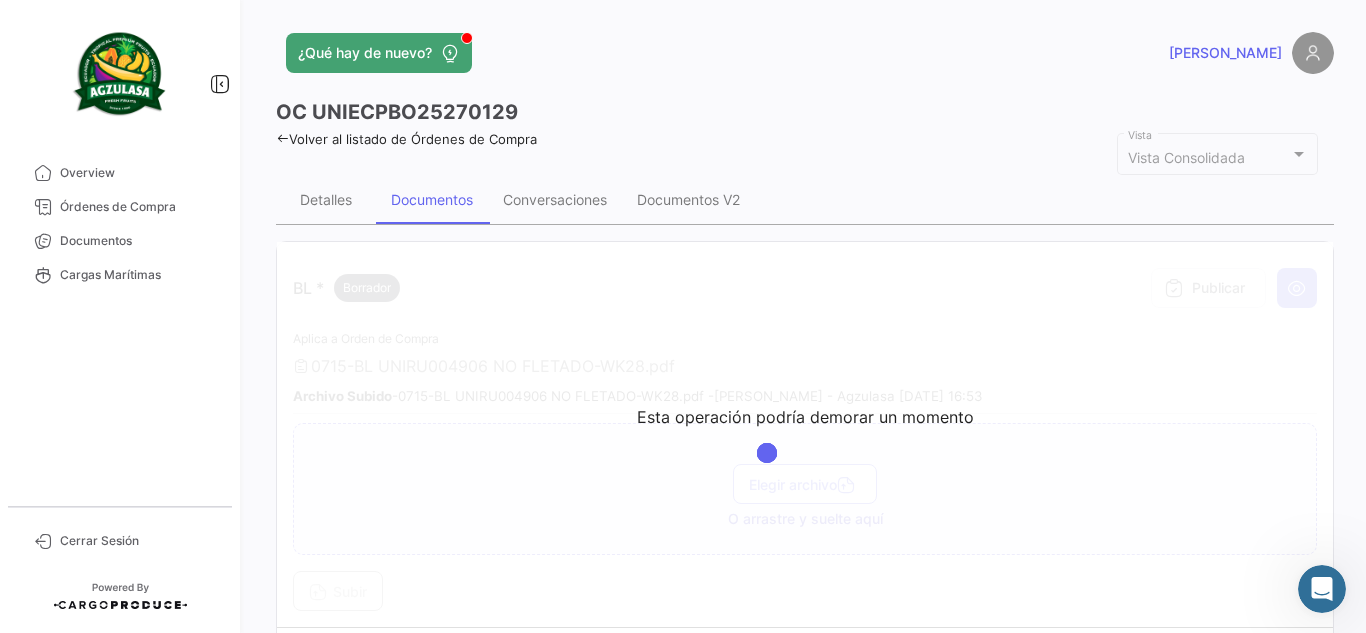 click on "OC
UNIECPBO25270129" 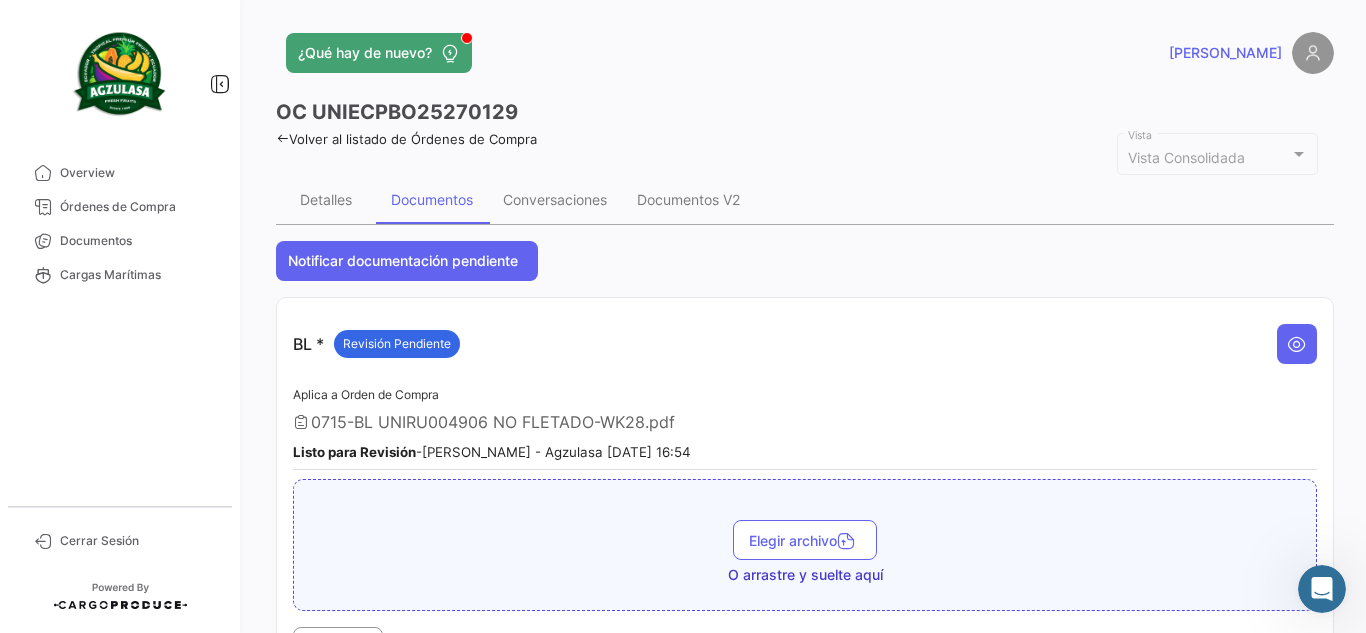 click on "Volver al listado de Órdenes de Compra" 